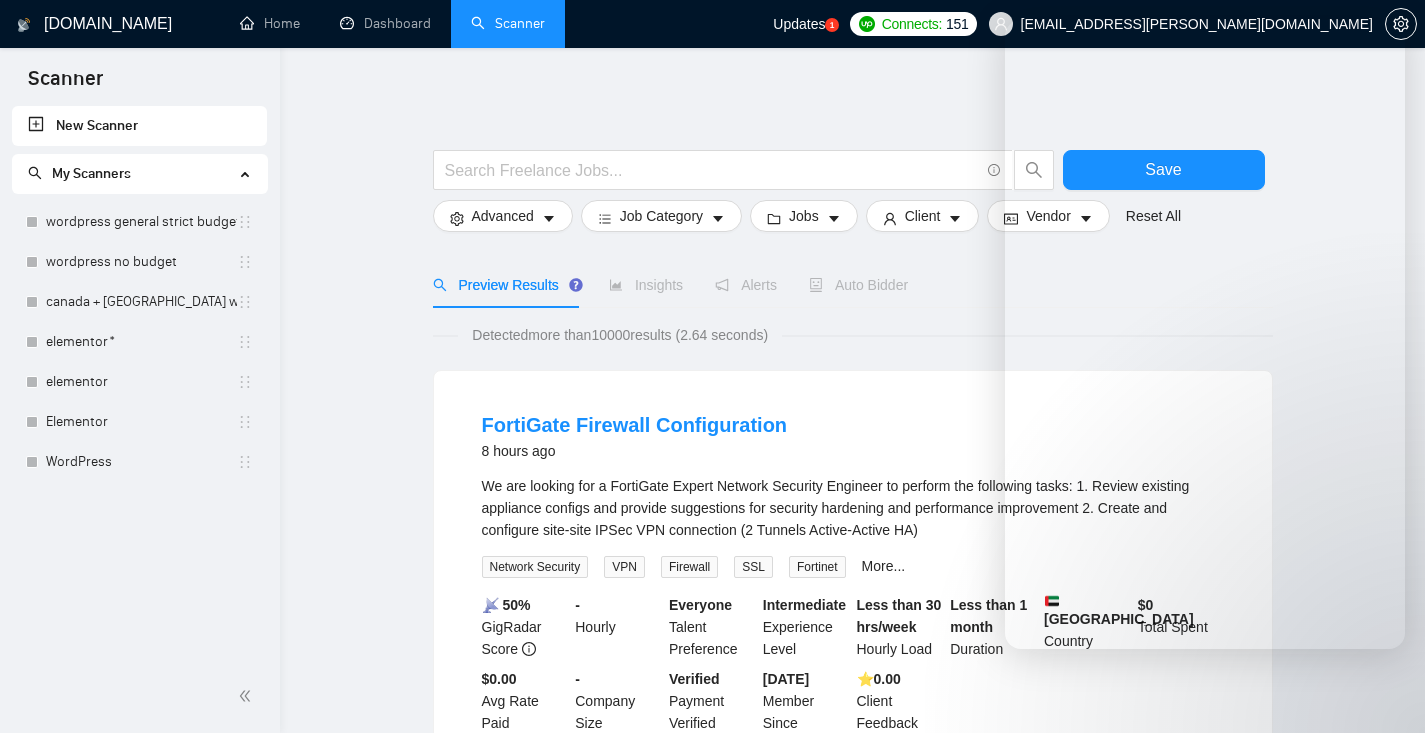 scroll, scrollTop: 0, scrollLeft: 0, axis: both 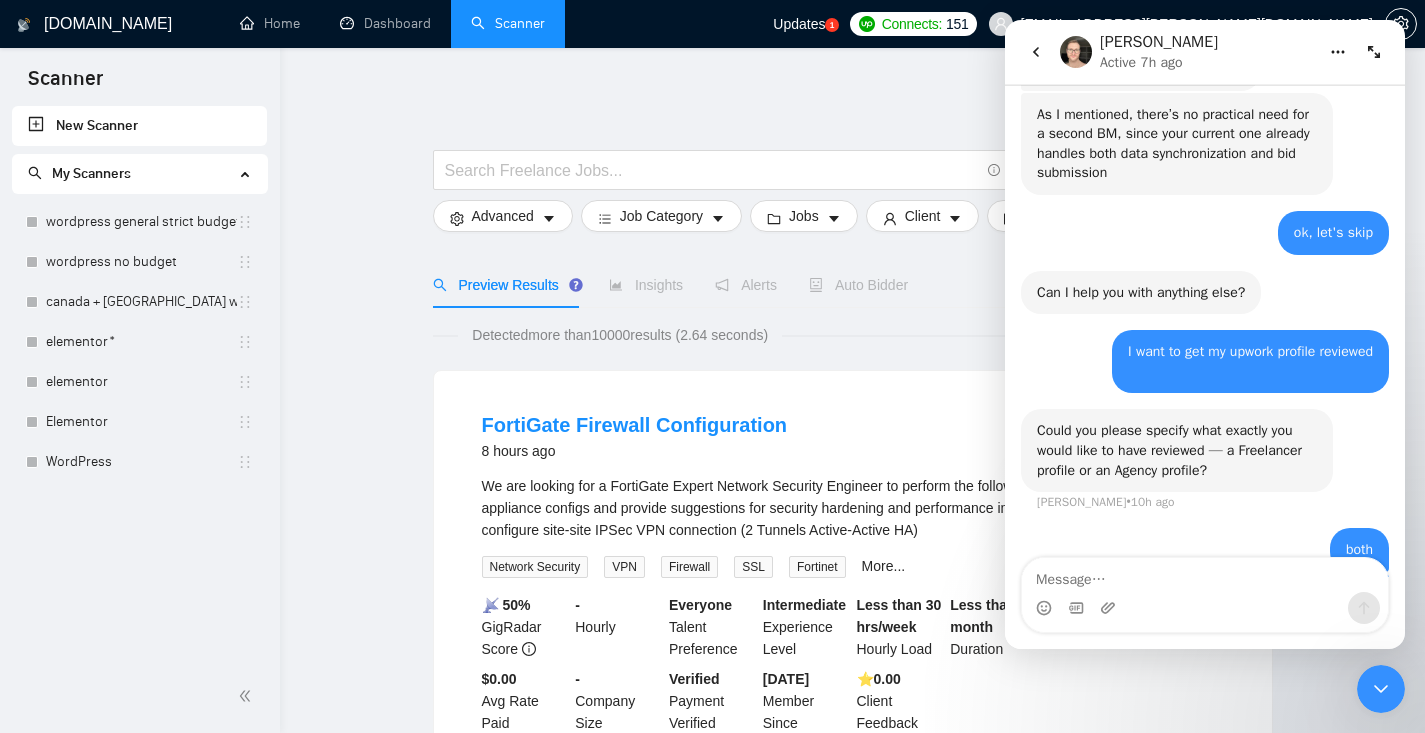 click 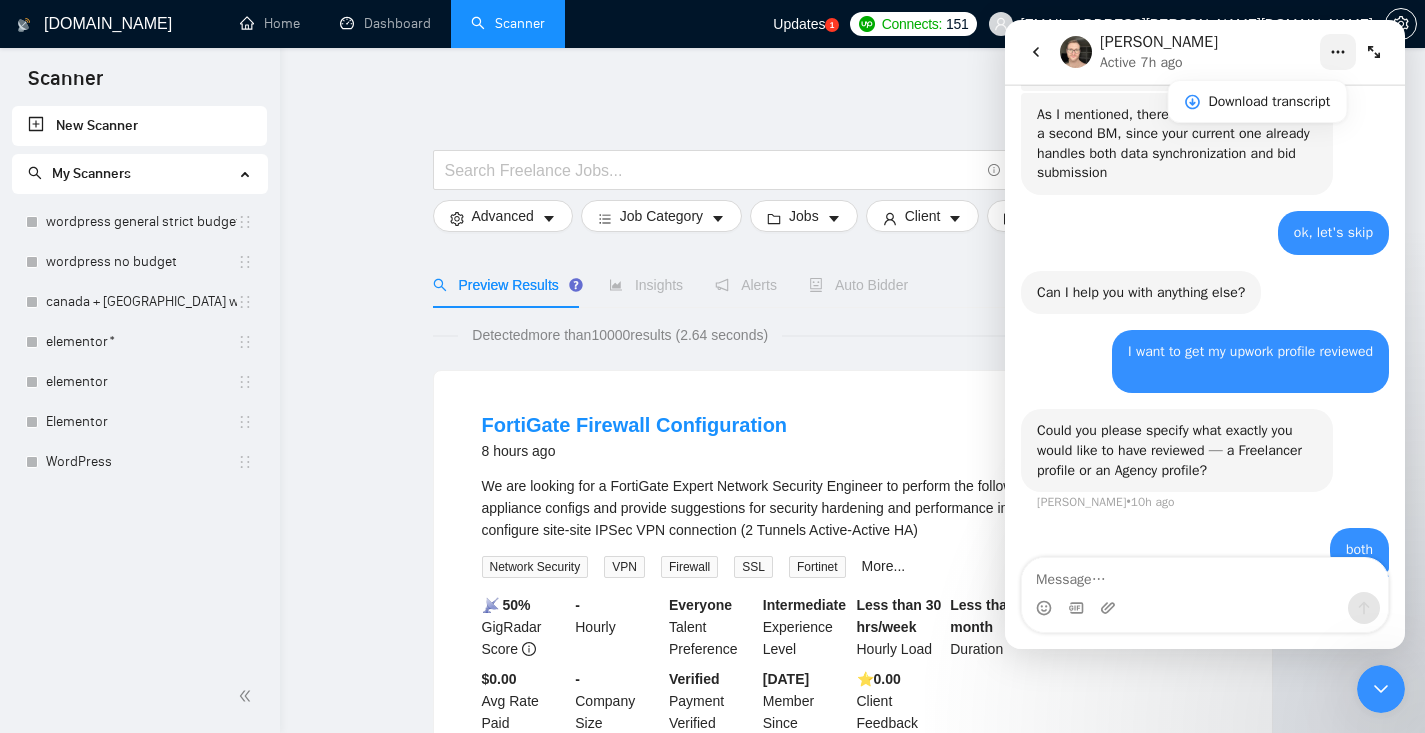 click 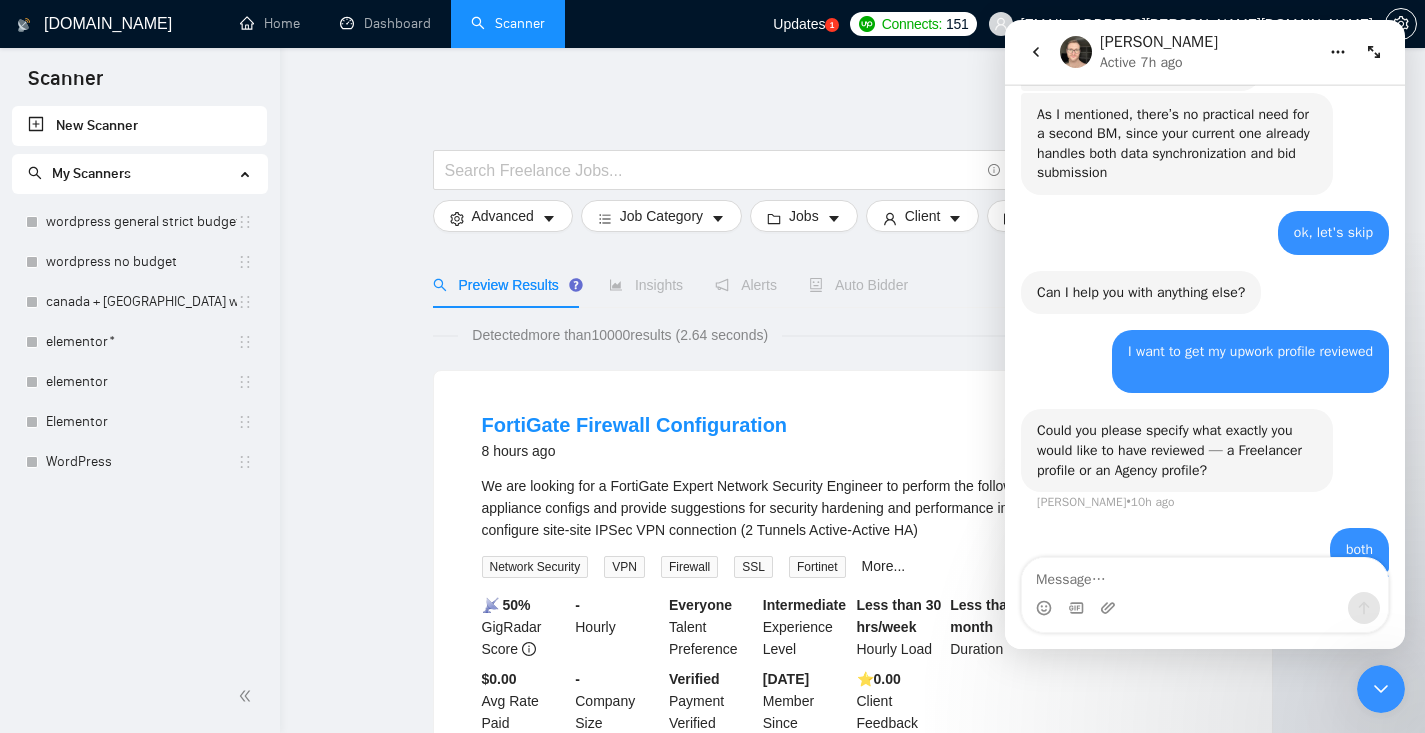 click on "[DOMAIN_NAME]" at bounding box center [108, 24] 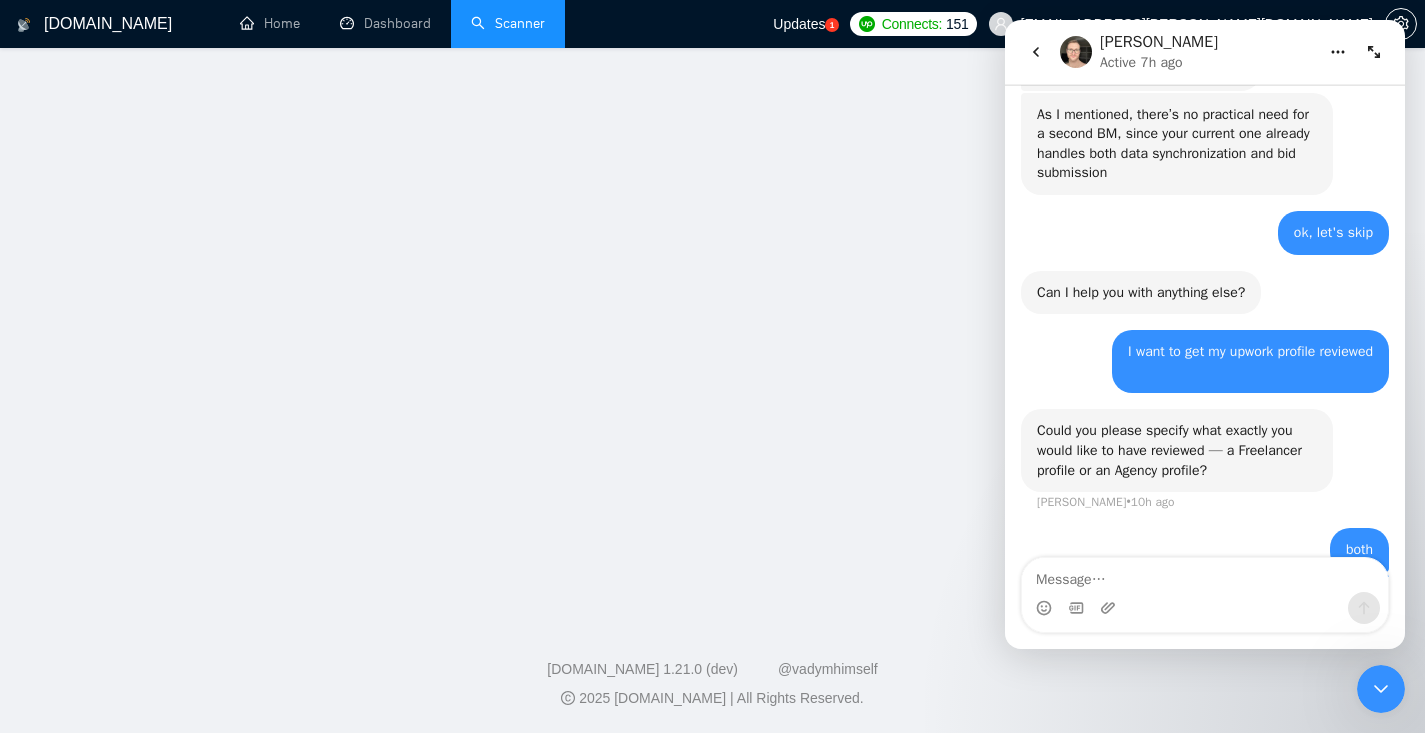 click on "[DOMAIN_NAME]" at bounding box center [108, 24] 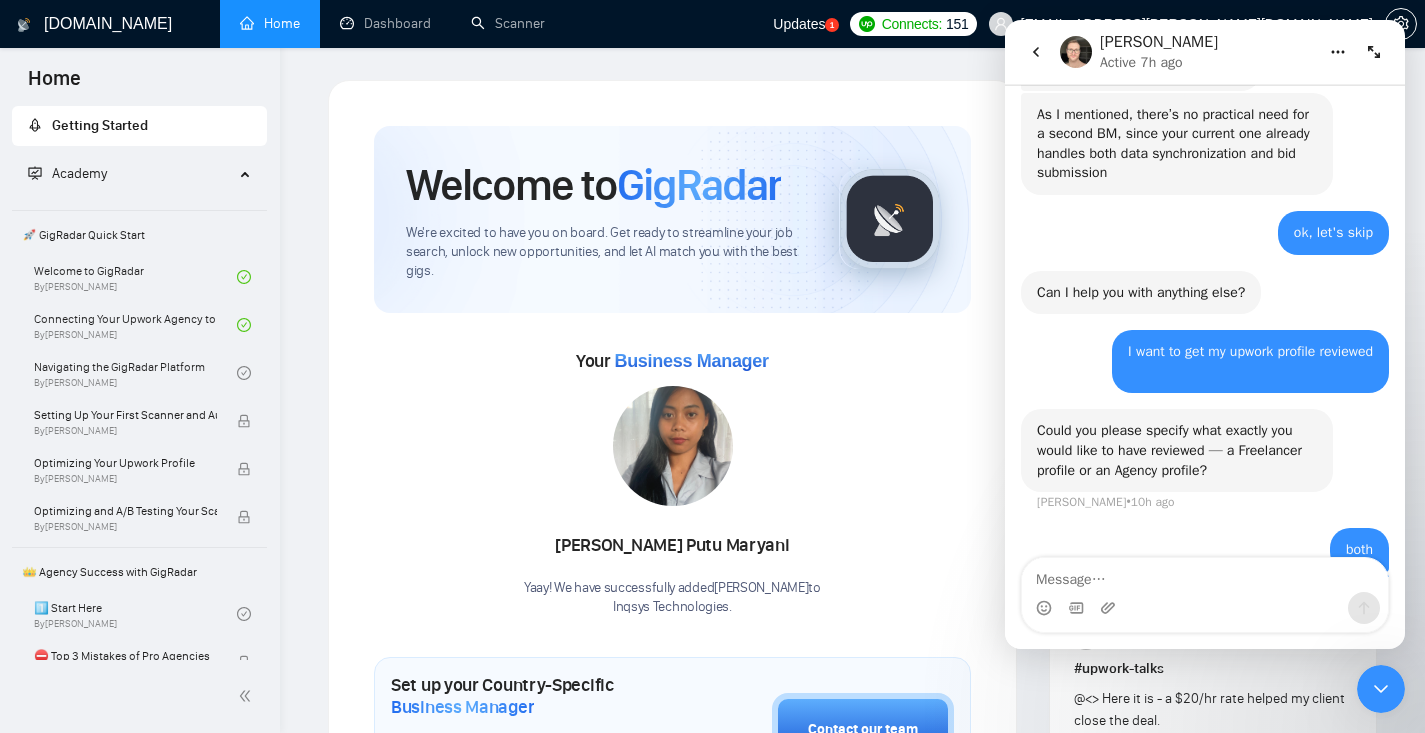 click on "GigRadar.io Home Dashboard Scanner Updates
1
Connects: 151 mail.attinder@gmail.com Welcome to  GigRadar We're excited to have you on board. Get ready to streamline your job search, unlock new opportunities, and let AI match you with the best gigs. Your   Business Manager Gusti Ayu   Putu Maryani Yaay! We have successfully added  Gusti Ayu Putu Maryani  to   Inqsys Technologies . Set up your Country-Specific  Business Manager Set up your United States or United Kingdom Business Manager to access country-specific opportunities. Contact our team GigRadar Automation Set Up a   Scanner Enable the scanner for AI matching and real-time job alerts. Enable   Opportunity Alerts Keep updated on top matches and new jobs. Enable   Automatic Proposal Send Never miss any opportunities. GigRadar Community Join GigRadar   Community Connect with the GigRadar Slack Community for updates, job opportunities, partnerships, and support. Make your   First Post Explore   #" at bounding box center (852, 1118) 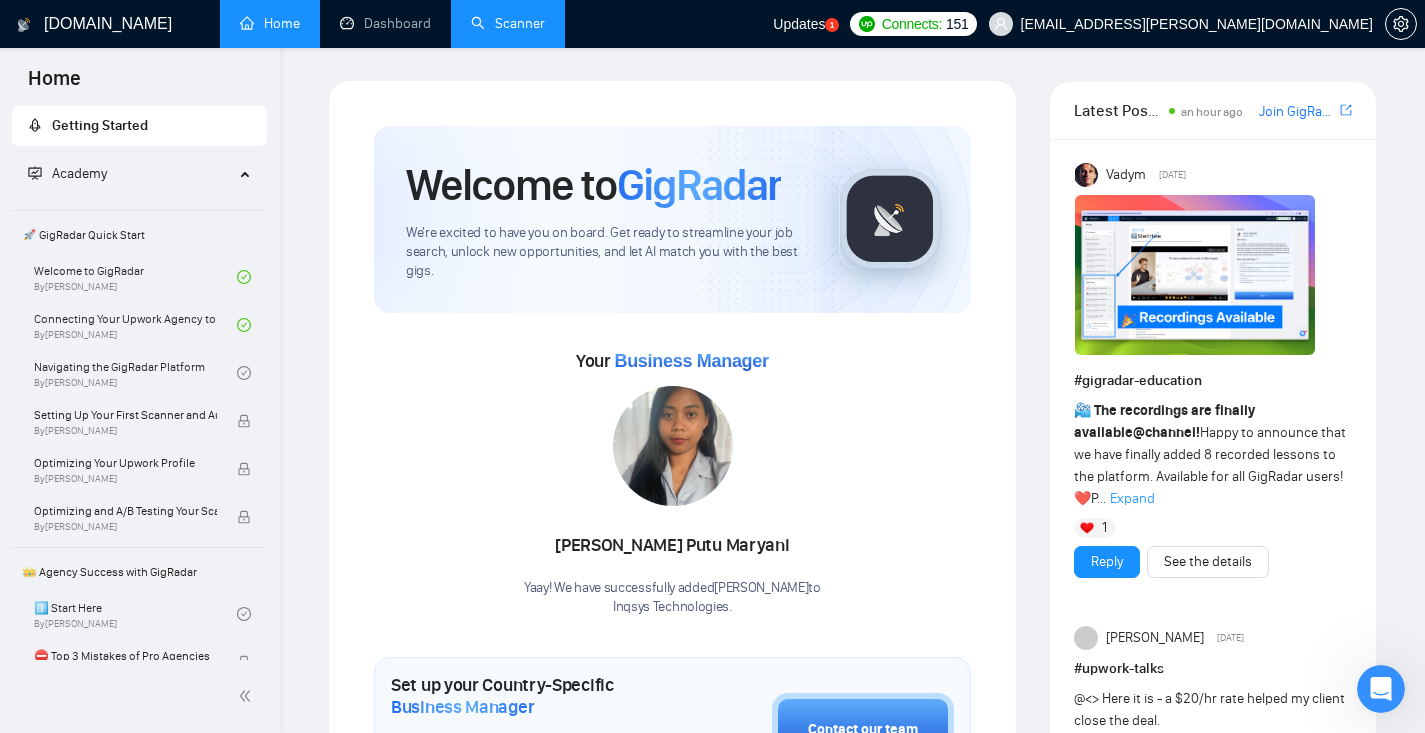 click on "Scanner" at bounding box center (508, 23) 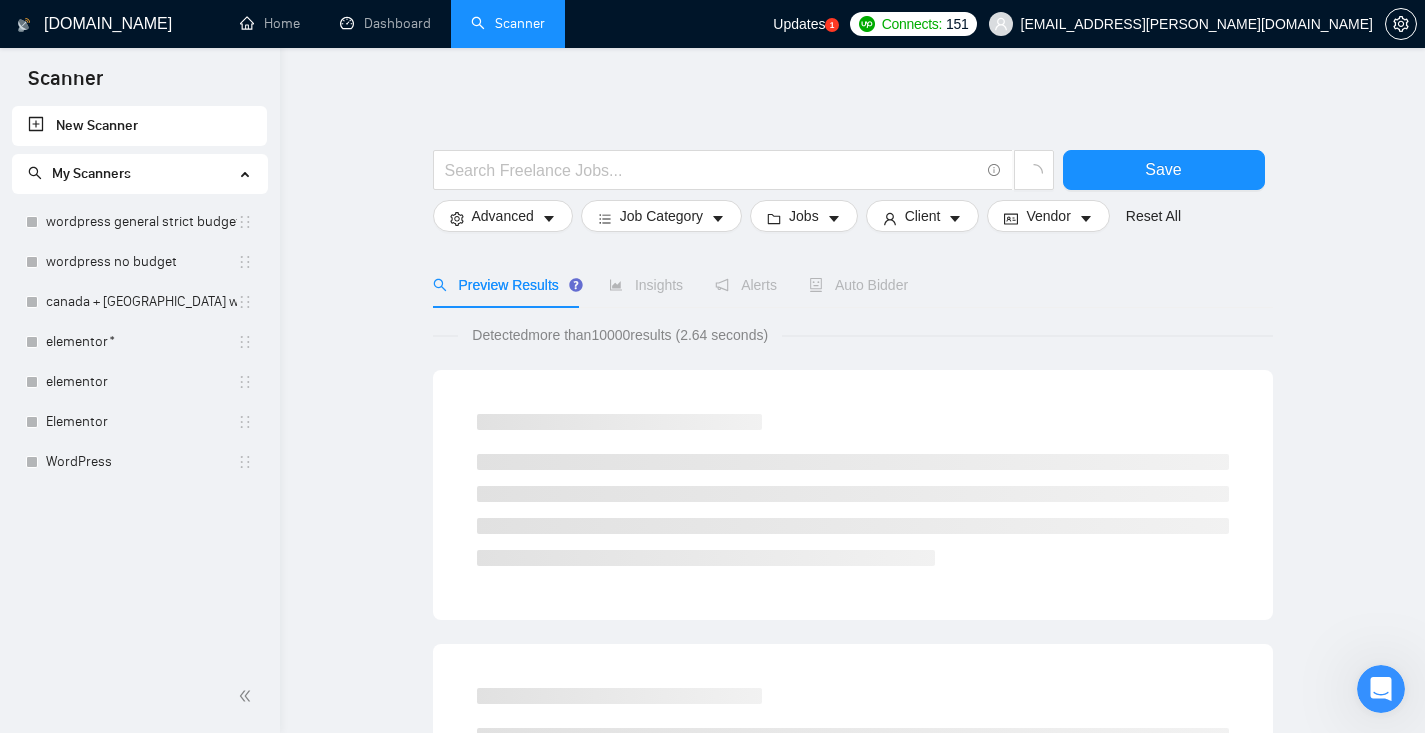 click on "Updates" at bounding box center [799, 24] 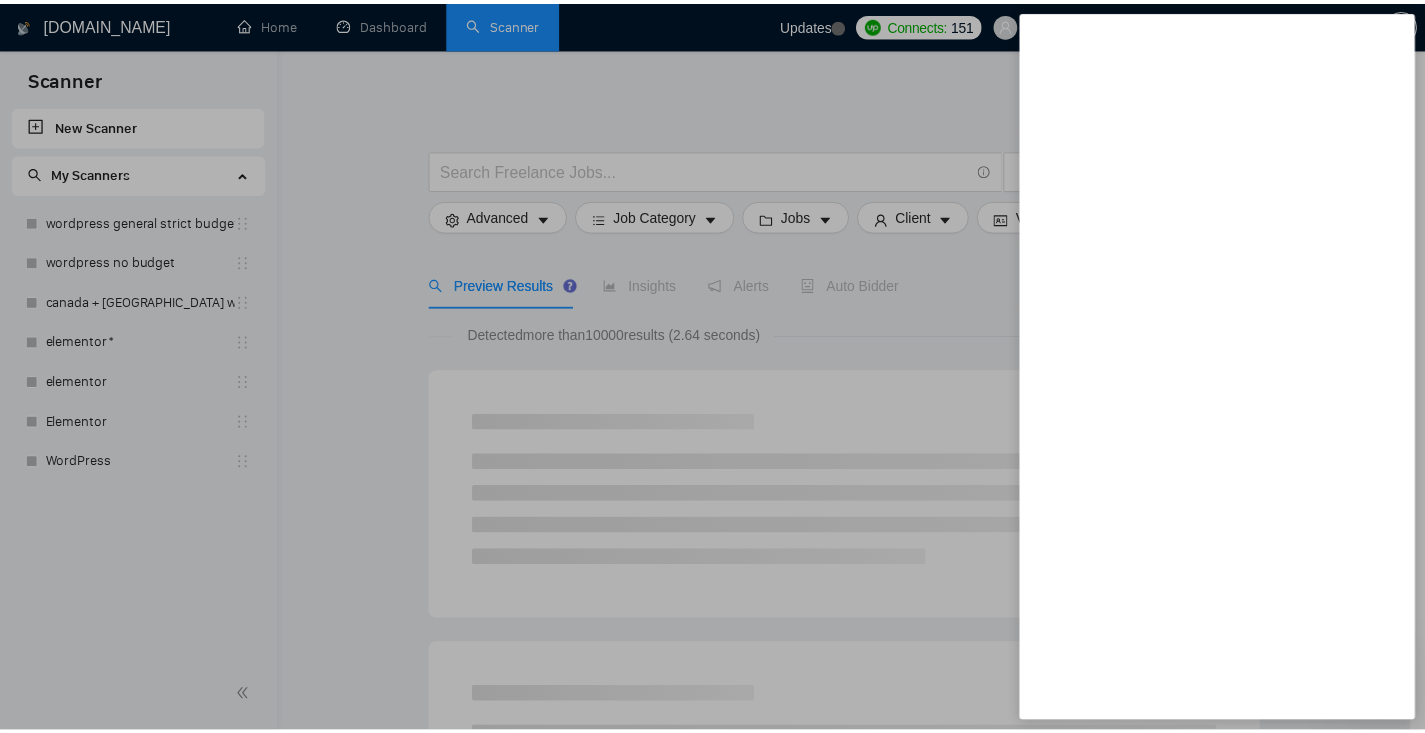 scroll, scrollTop: 0, scrollLeft: 0, axis: both 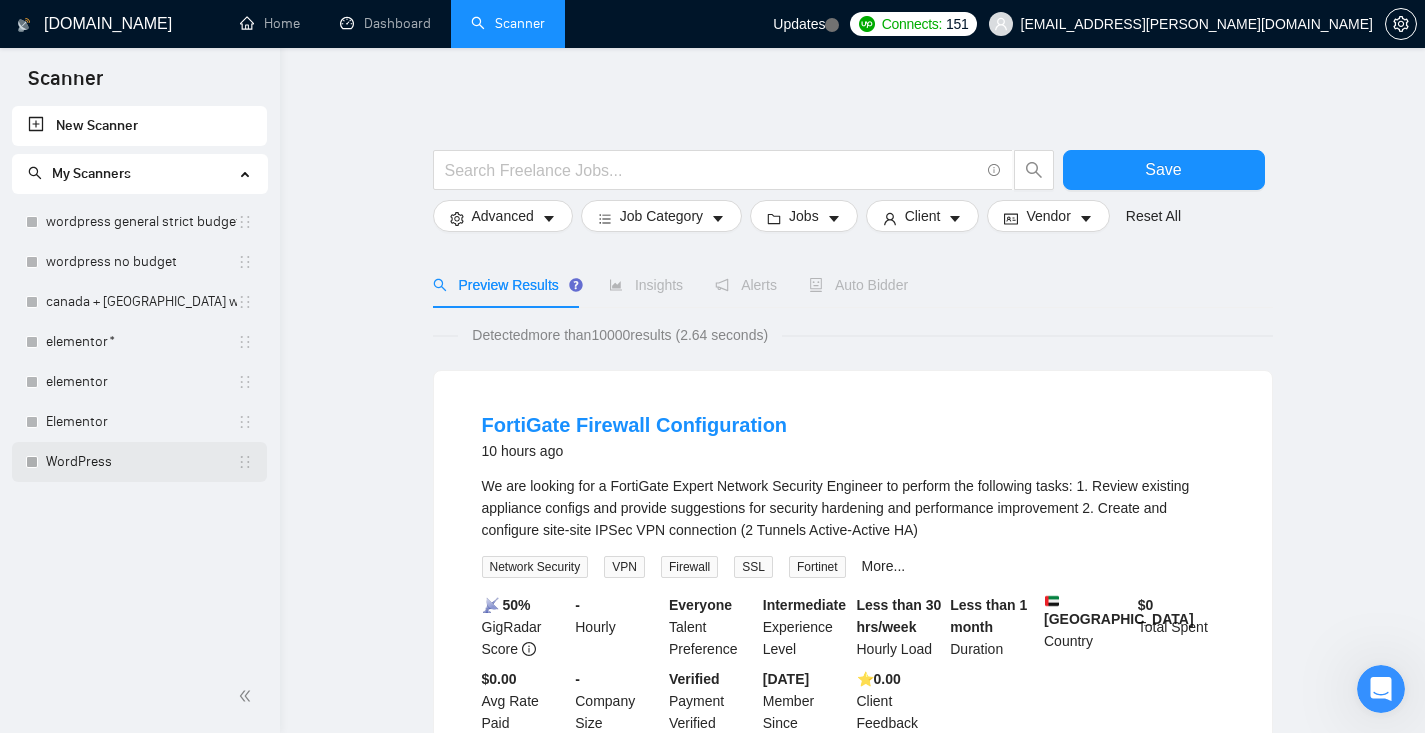 click on "WordPress" at bounding box center [141, 462] 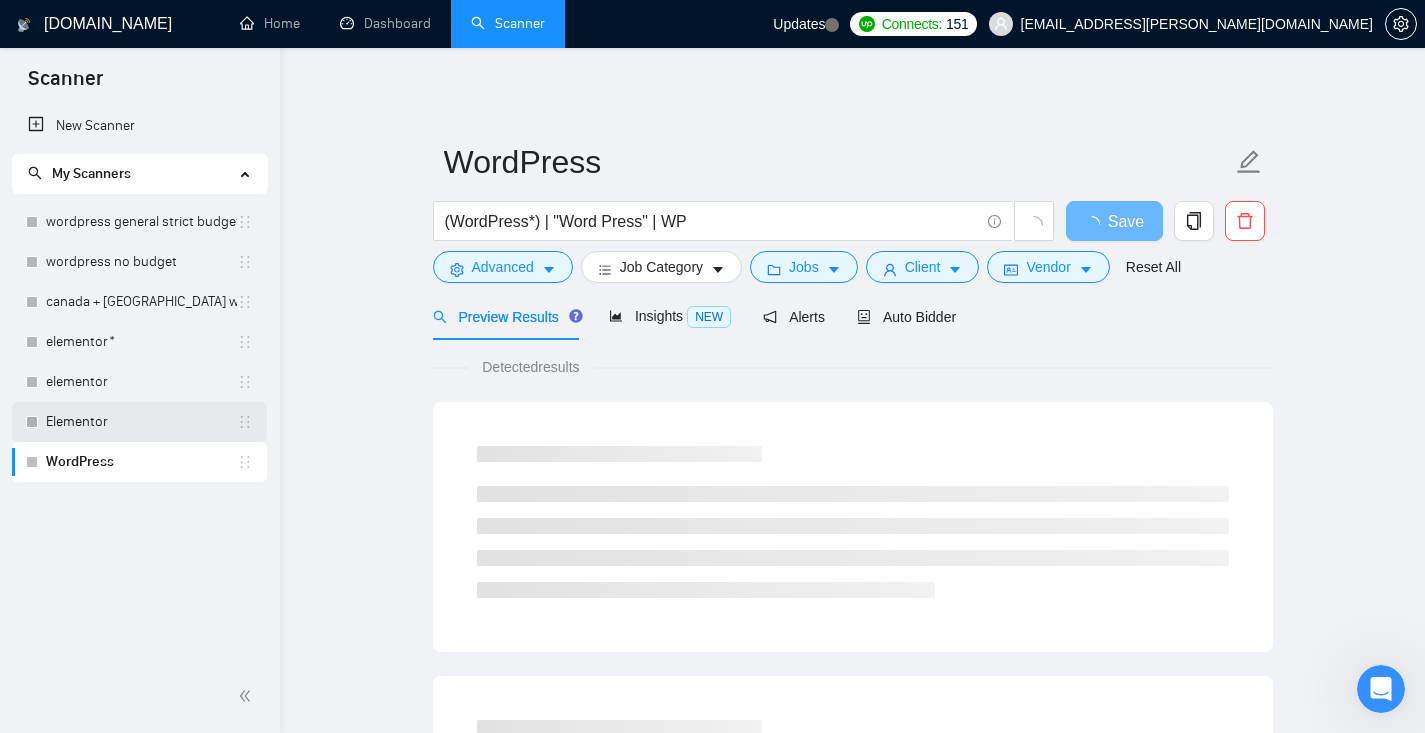 click on "Elementor" at bounding box center (141, 422) 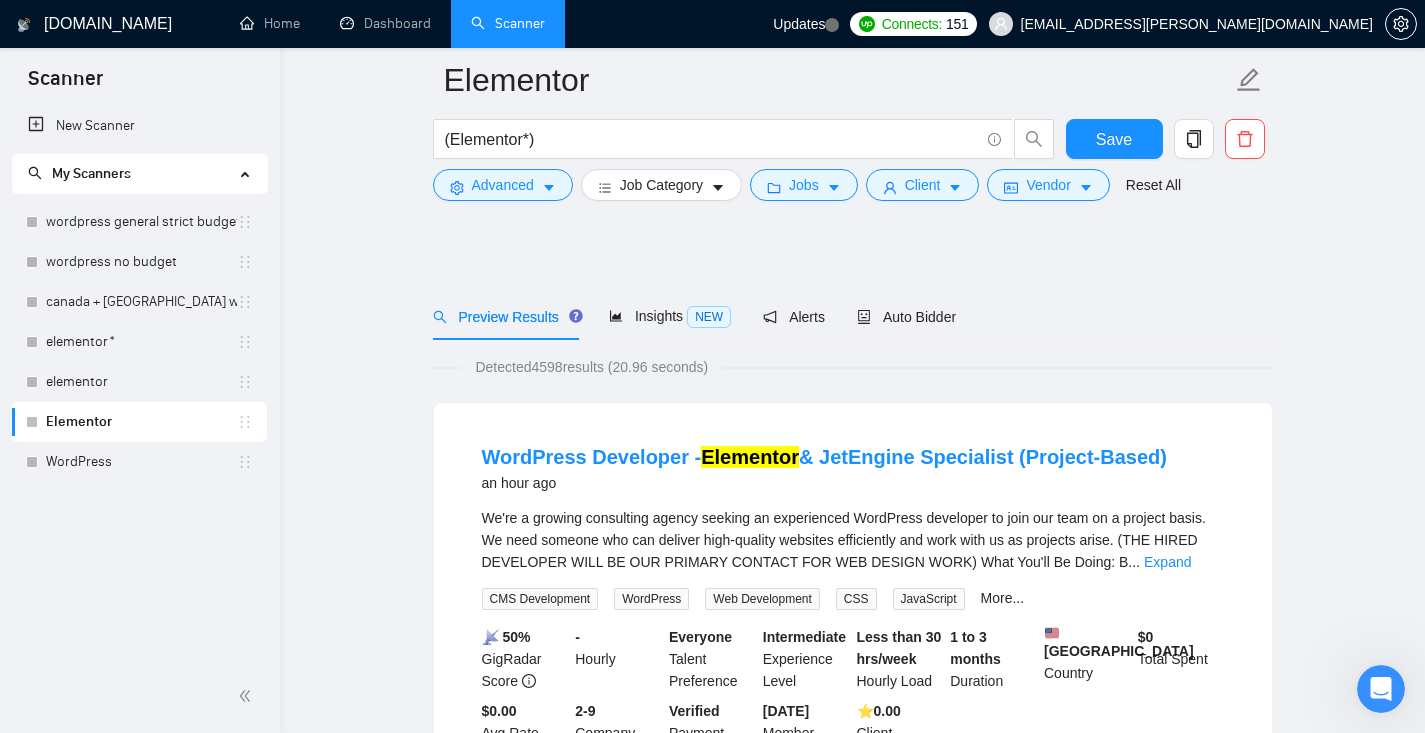 scroll, scrollTop: 158, scrollLeft: 0, axis: vertical 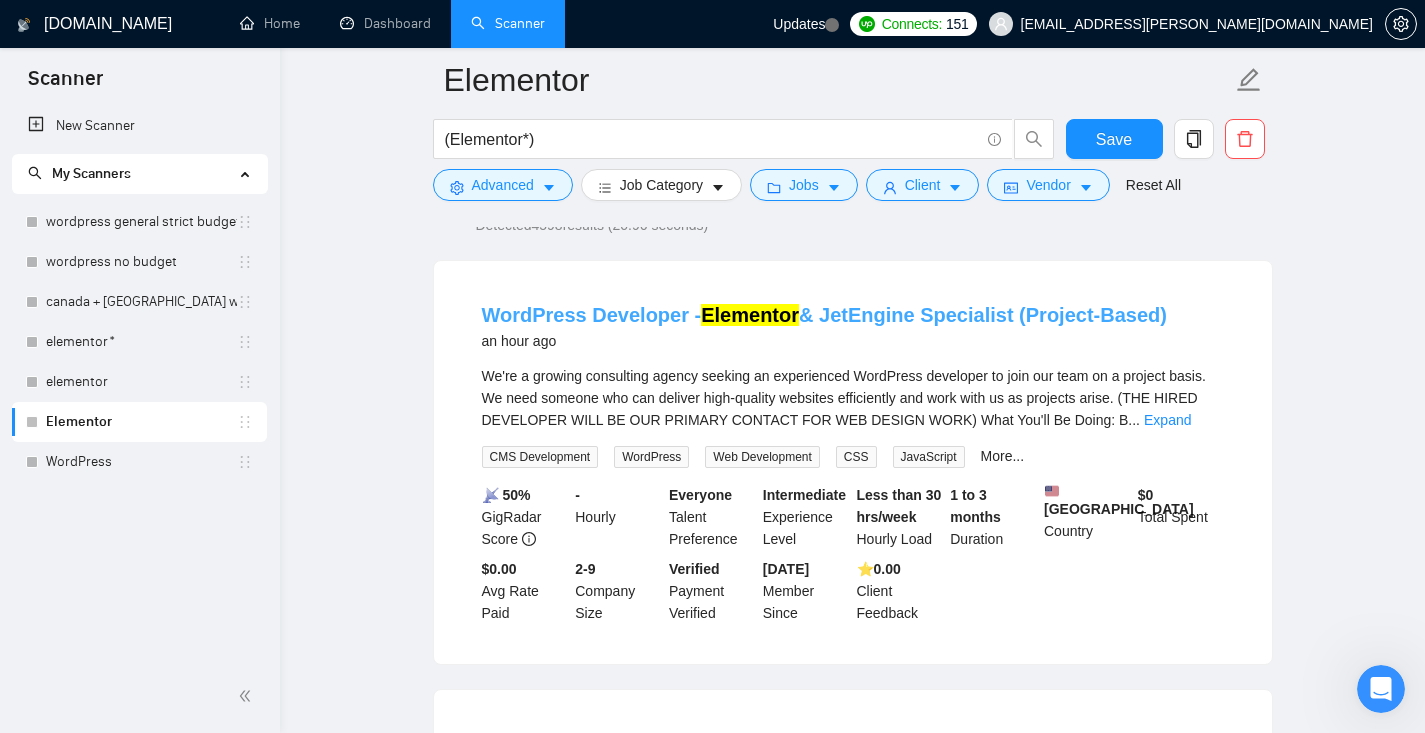 click on "WordPress Developer -  Elementor  & JetEngine Specialist (Project-Based)" at bounding box center [824, 315] 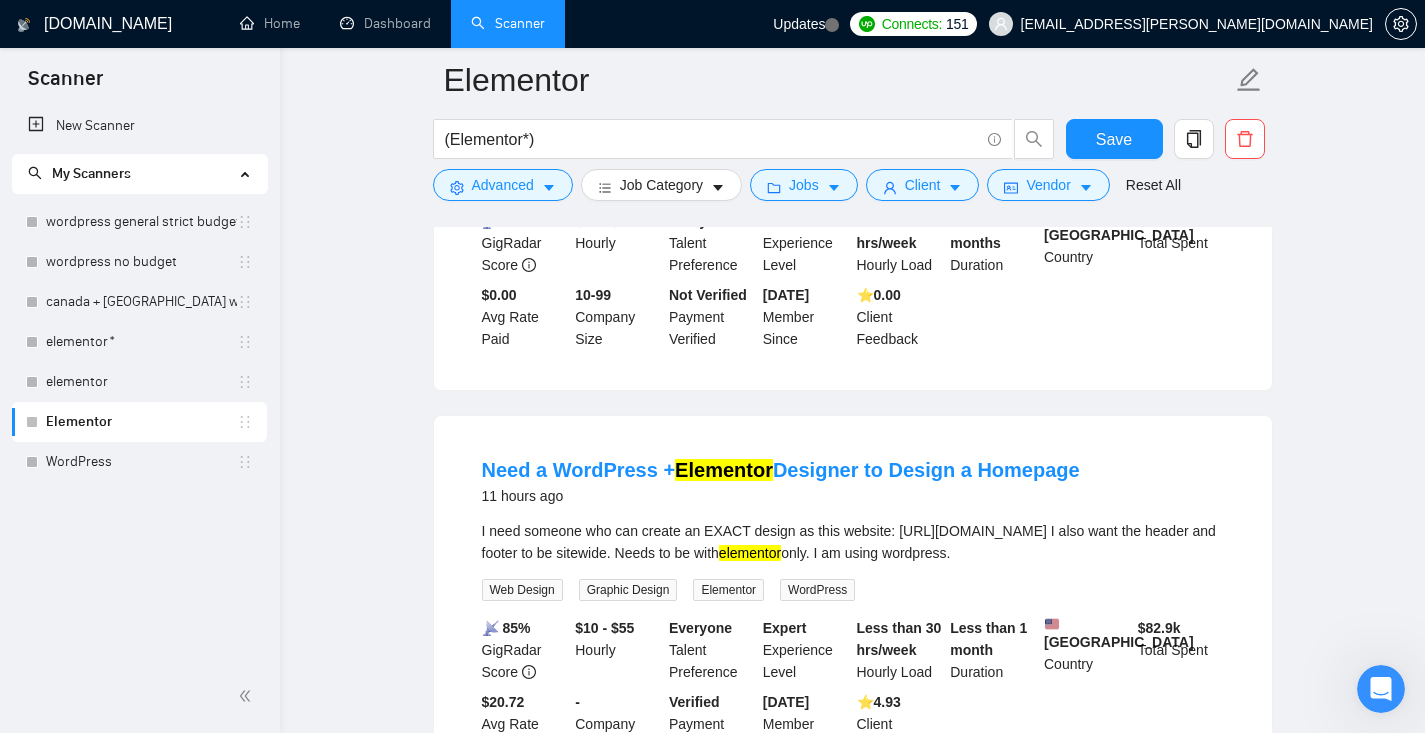 scroll, scrollTop: 1951, scrollLeft: 0, axis: vertical 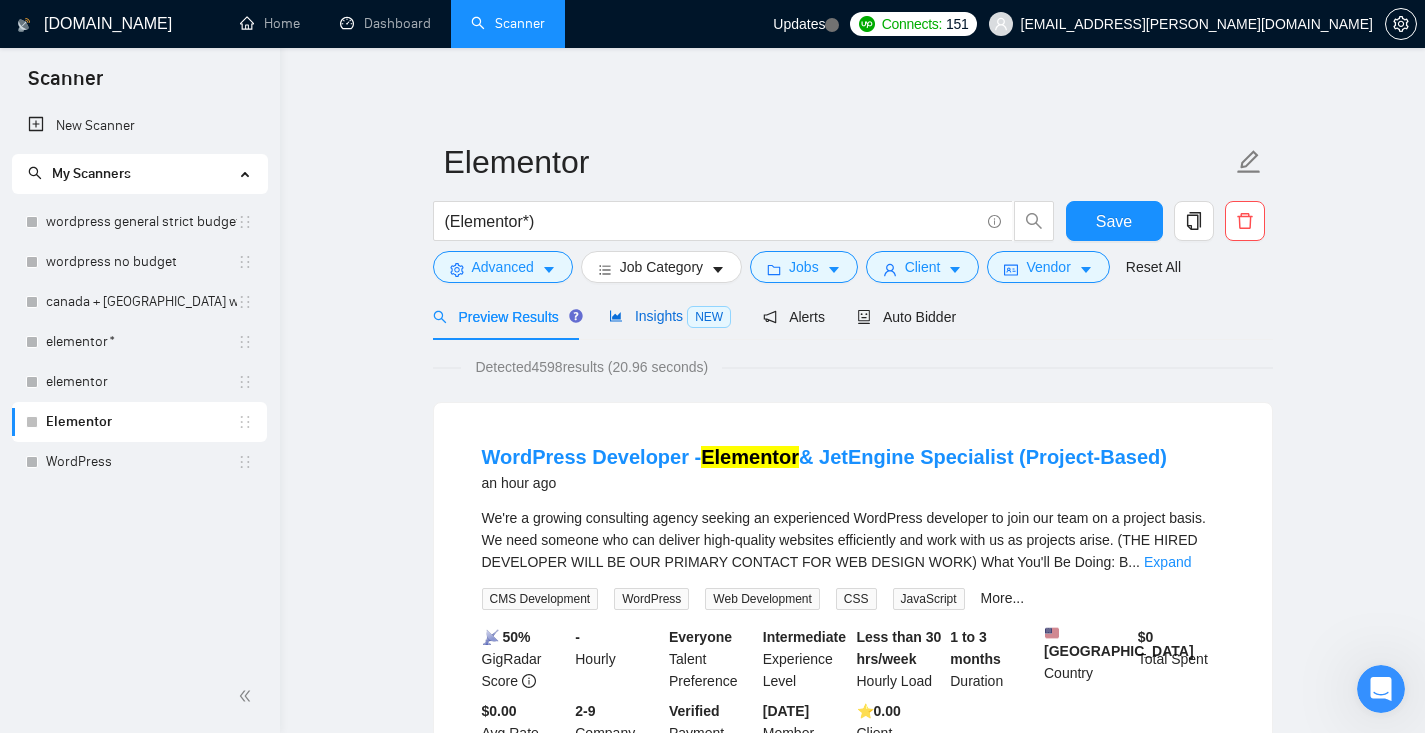 click on "Insights NEW" at bounding box center [670, 316] 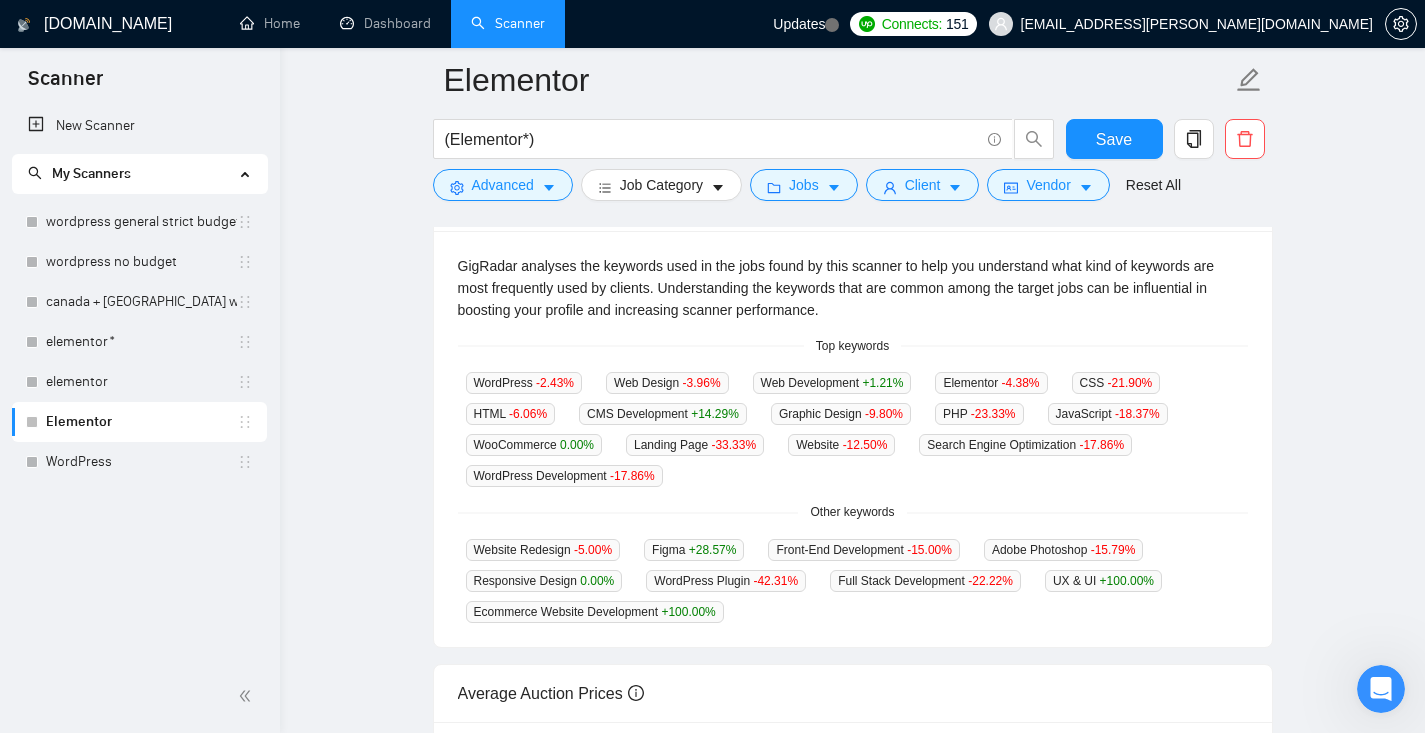 scroll, scrollTop: 496, scrollLeft: 0, axis: vertical 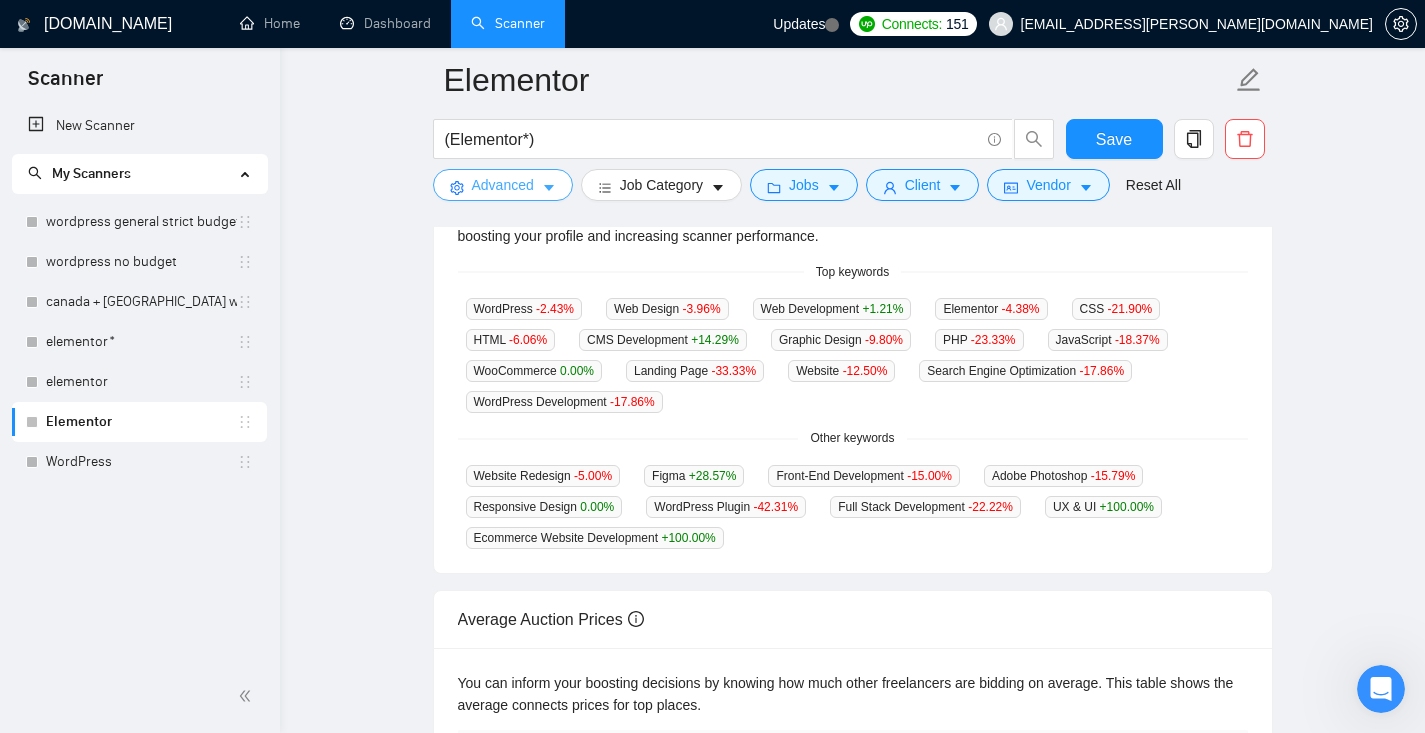 click on "Advanced" at bounding box center [503, 185] 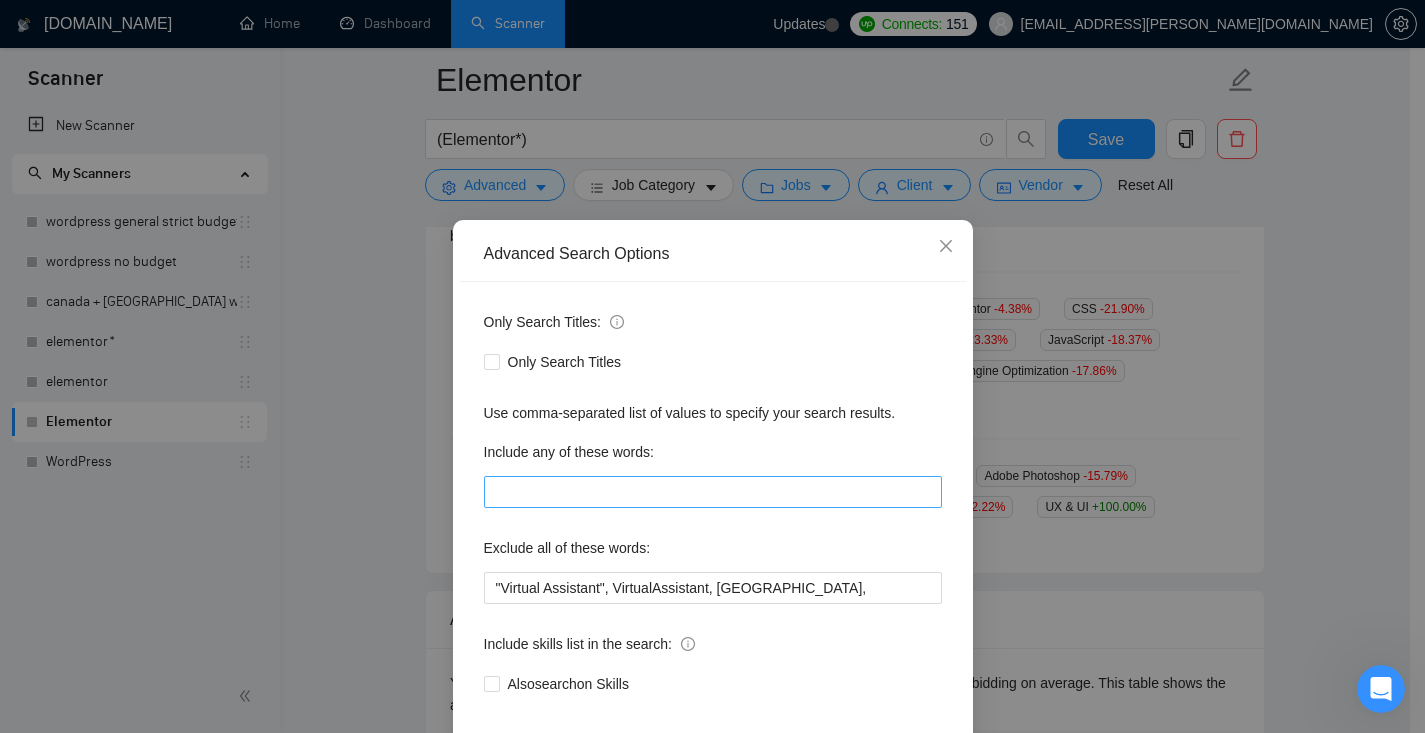scroll, scrollTop: 99, scrollLeft: 0, axis: vertical 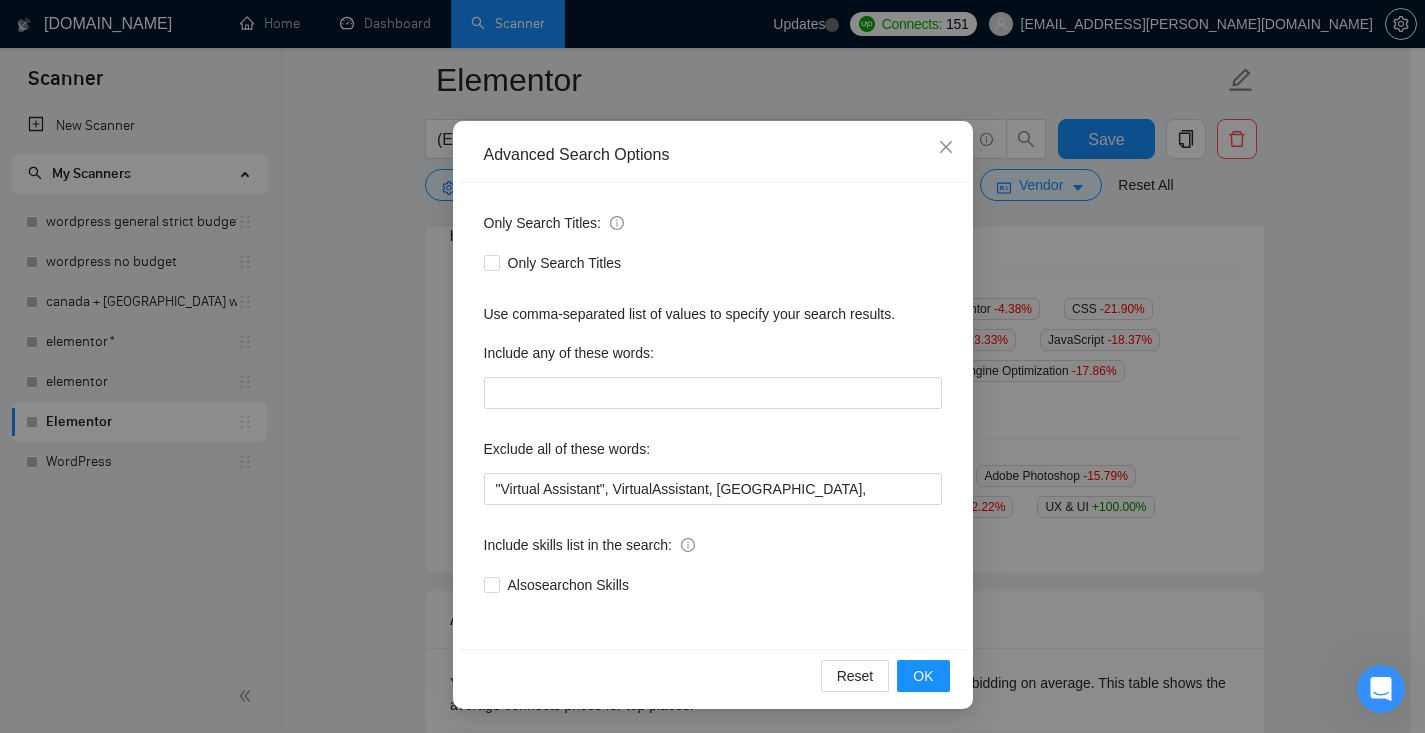 click on "Advanced Search Options Only Search Titles:   Only Search Titles Use comma-separated list of values to specify your search results. Include any of these words: Exclude all of these words: "Virtual Assistant", VirtualAssistant, VA, Include skills list in the search:   Also  search  on Skills Reset OK" at bounding box center (712, 366) 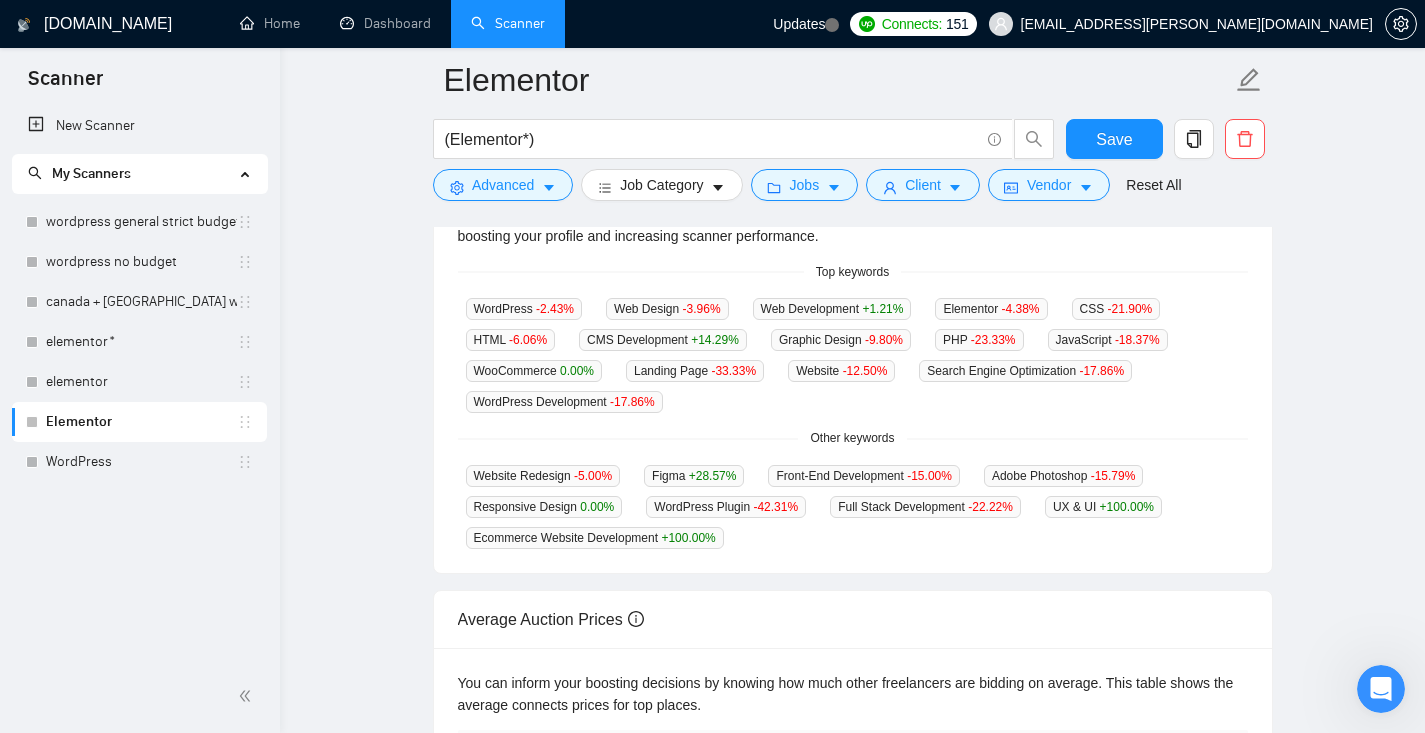 scroll, scrollTop: 0, scrollLeft: 0, axis: both 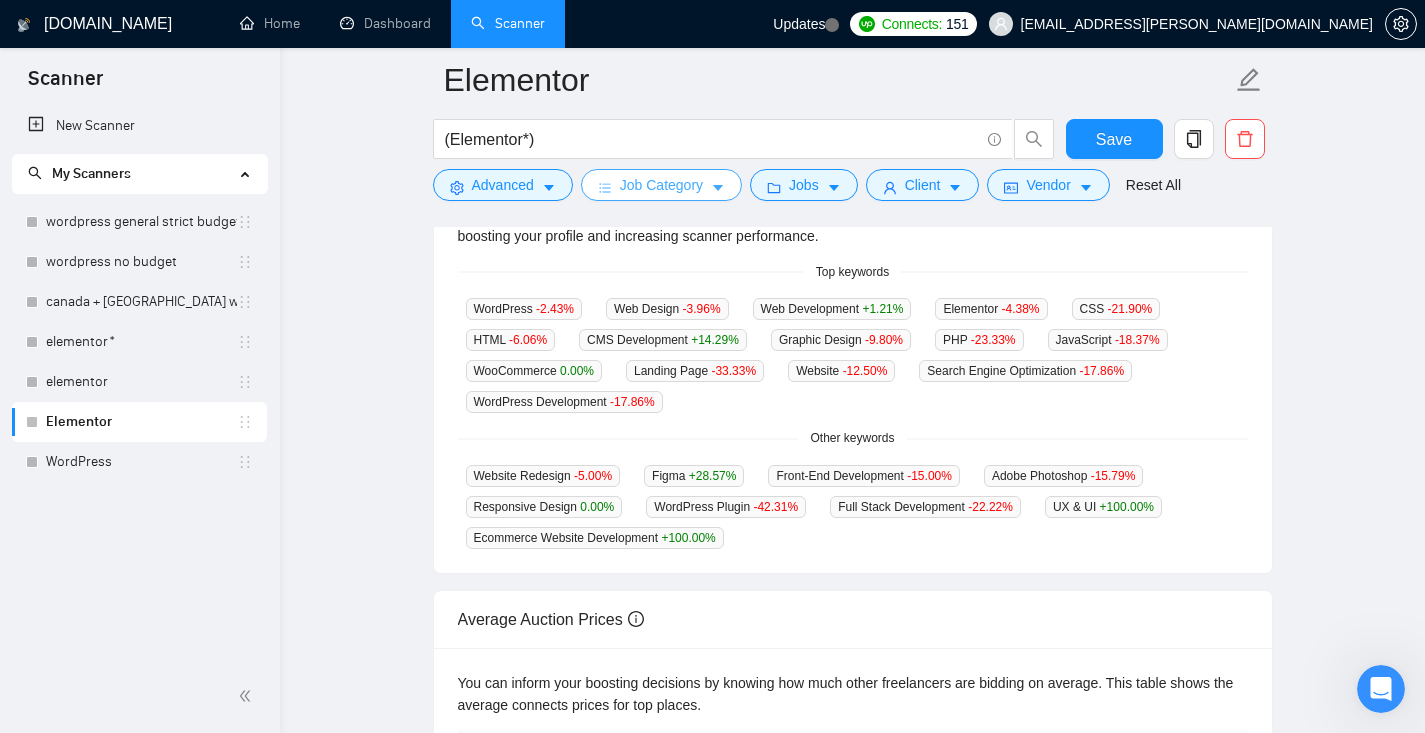 click on "Job Category" at bounding box center (661, 185) 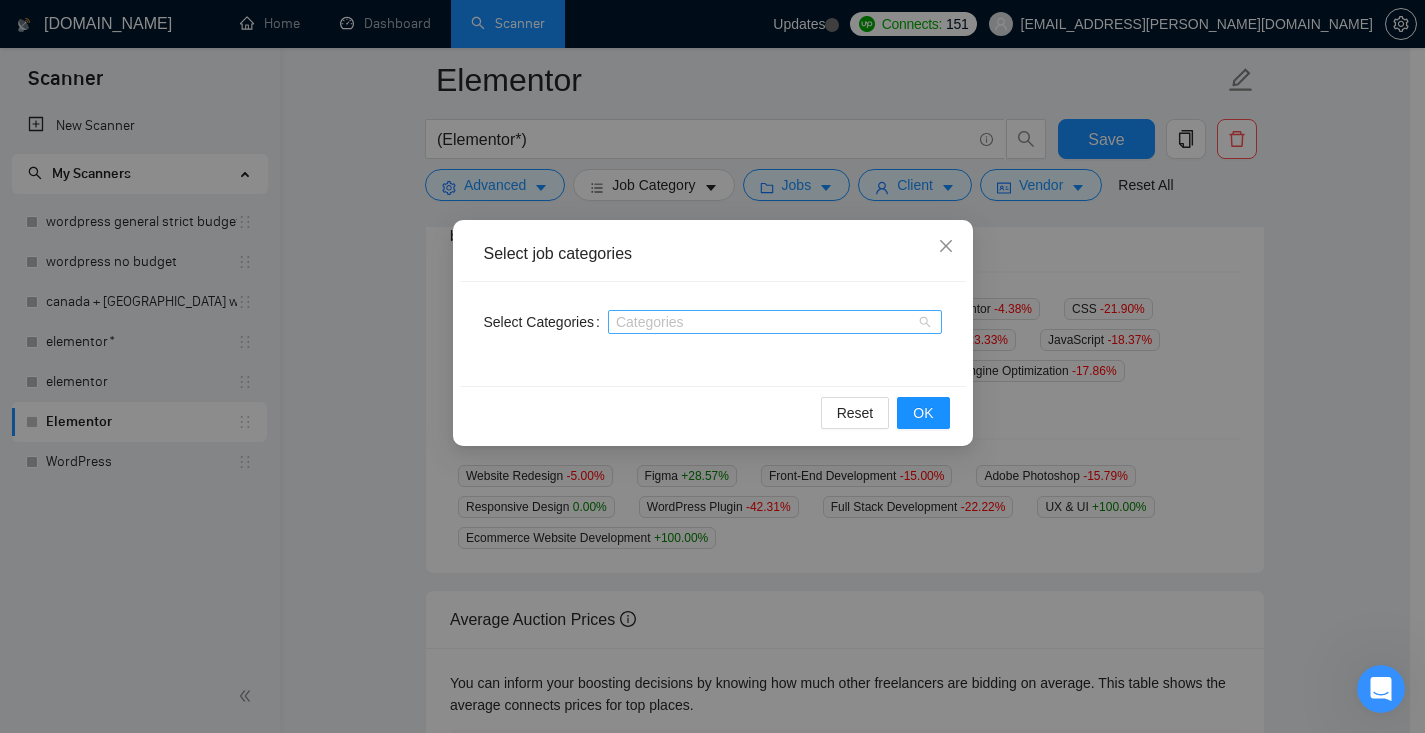 click at bounding box center [765, 322] 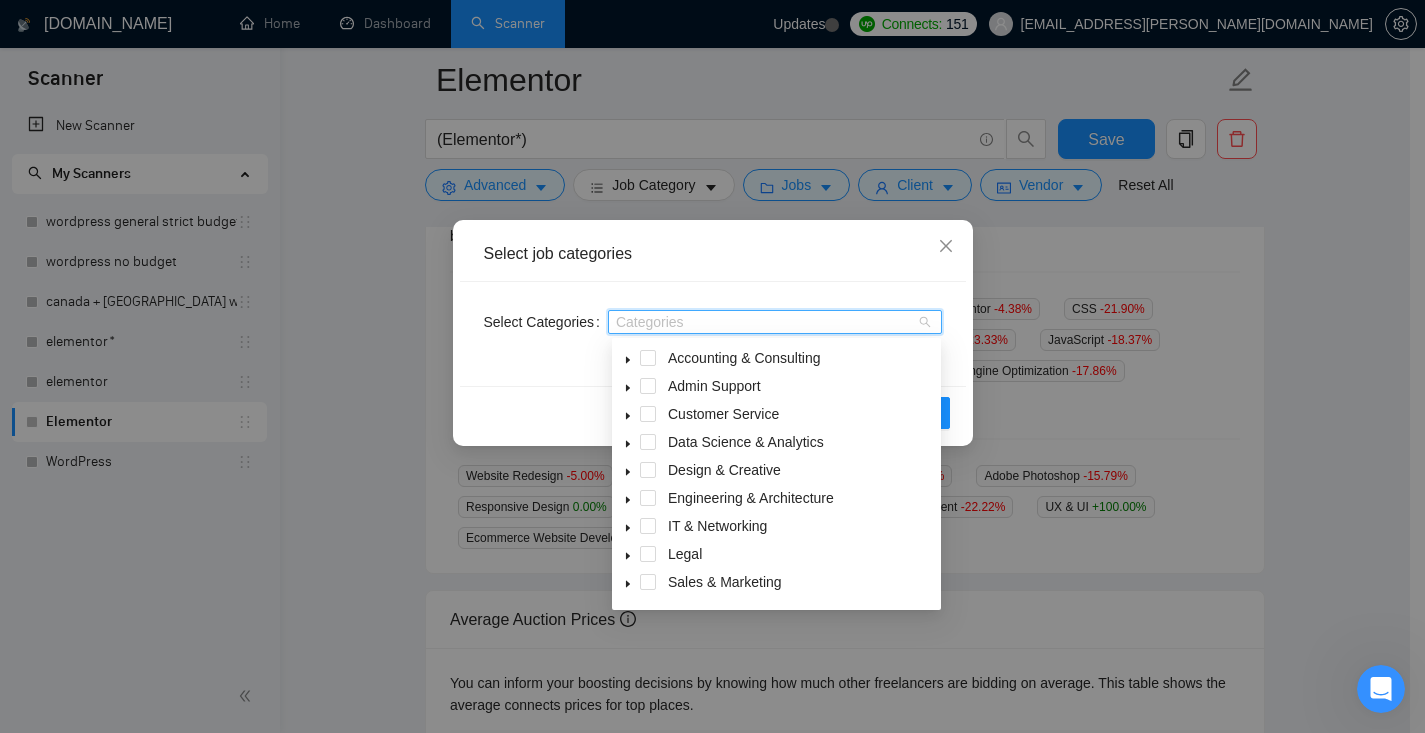 scroll, scrollTop: 80, scrollLeft: 0, axis: vertical 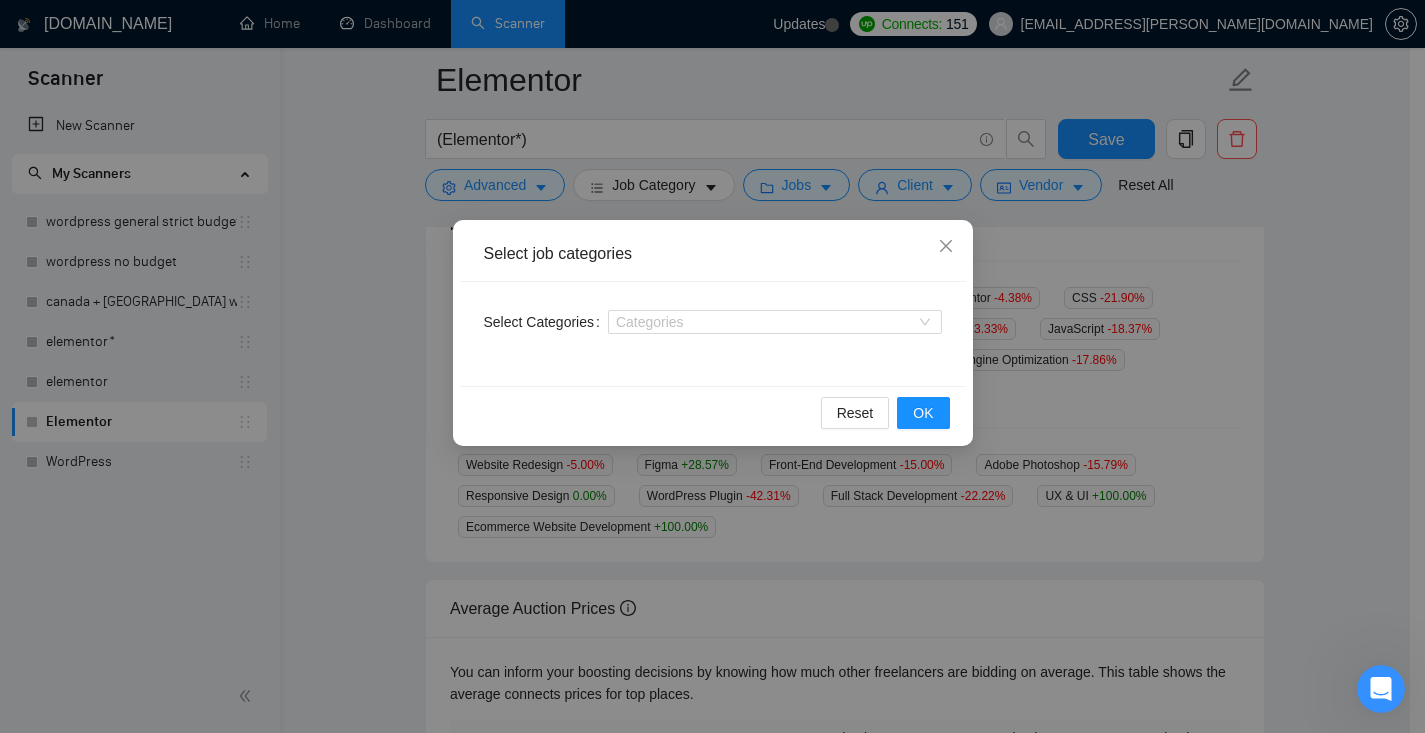 click on "Select job categories Select Categories   Categories Reset OK" at bounding box center [712, 366] 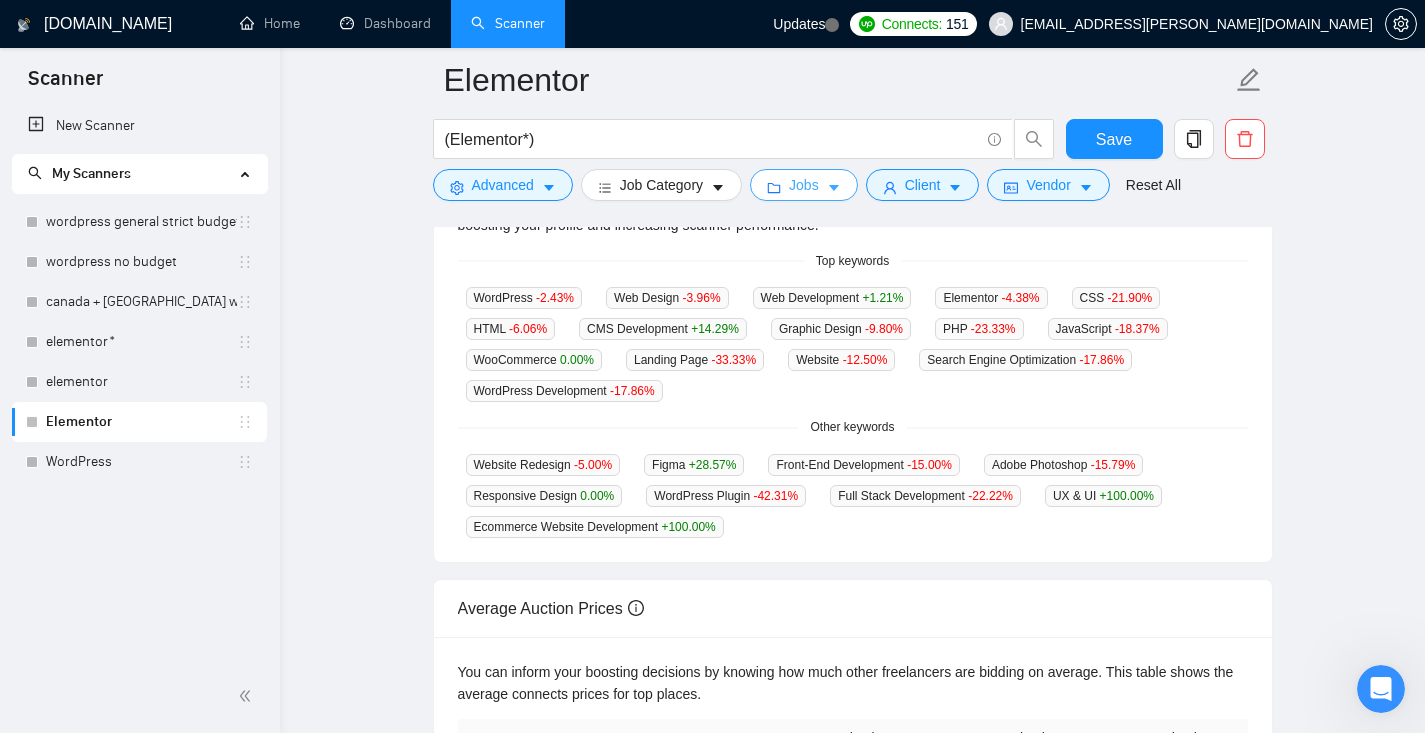 click 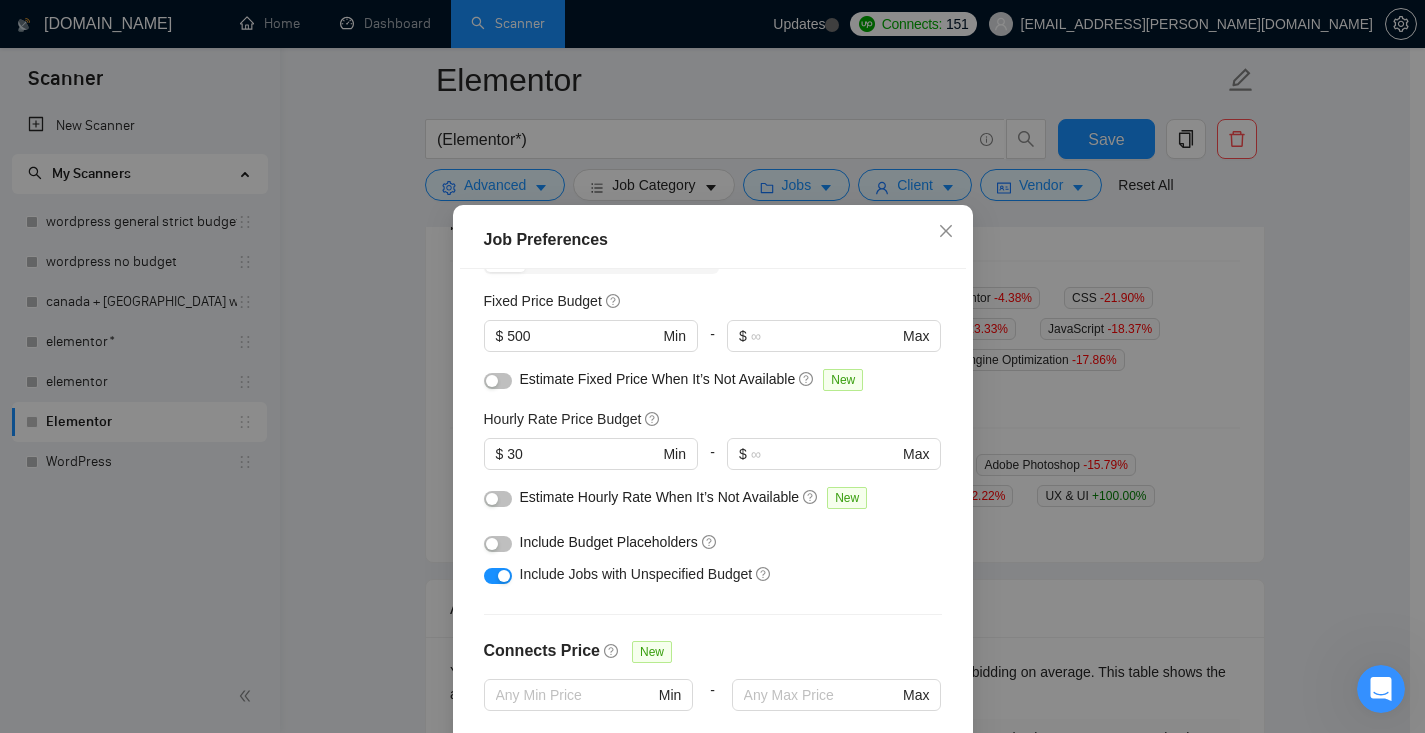 scroll, scrollTop: 199, scrollLeft: 0, axis: vertical 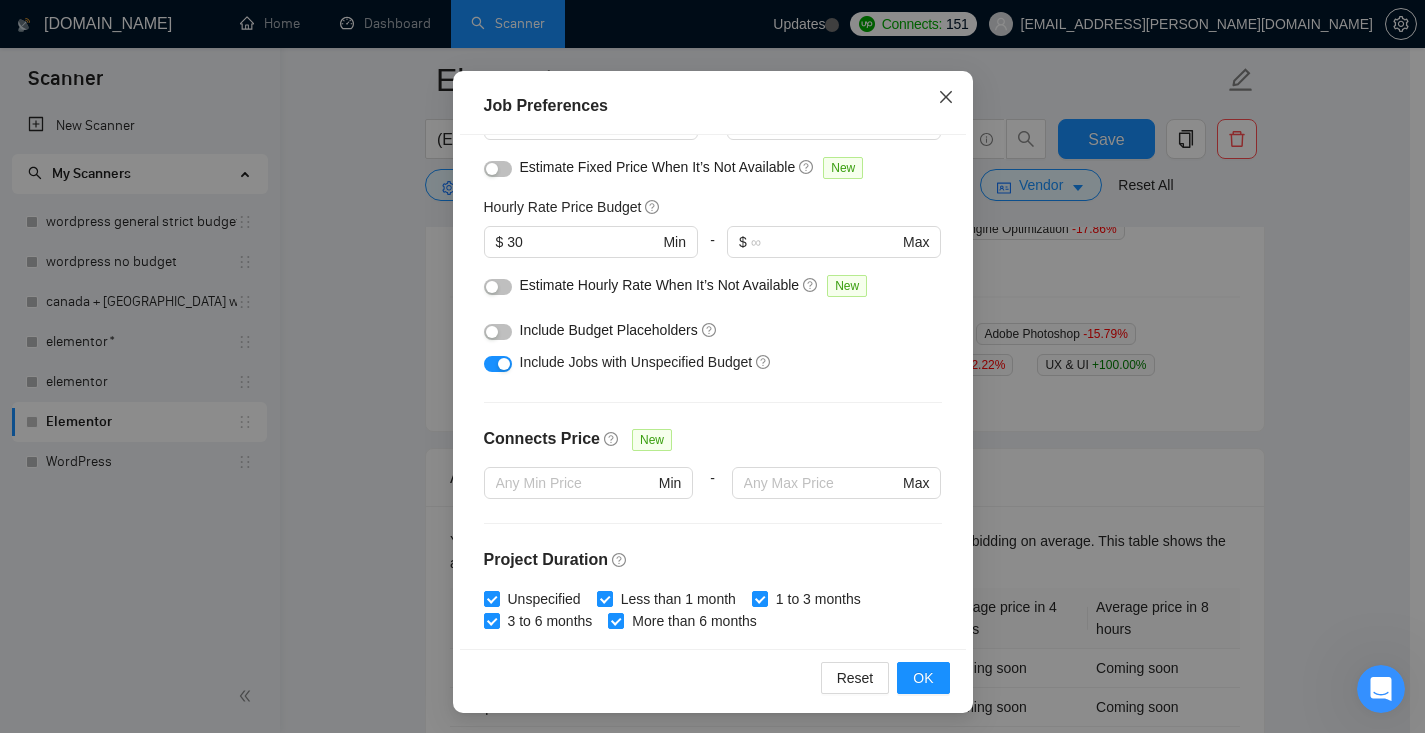 click 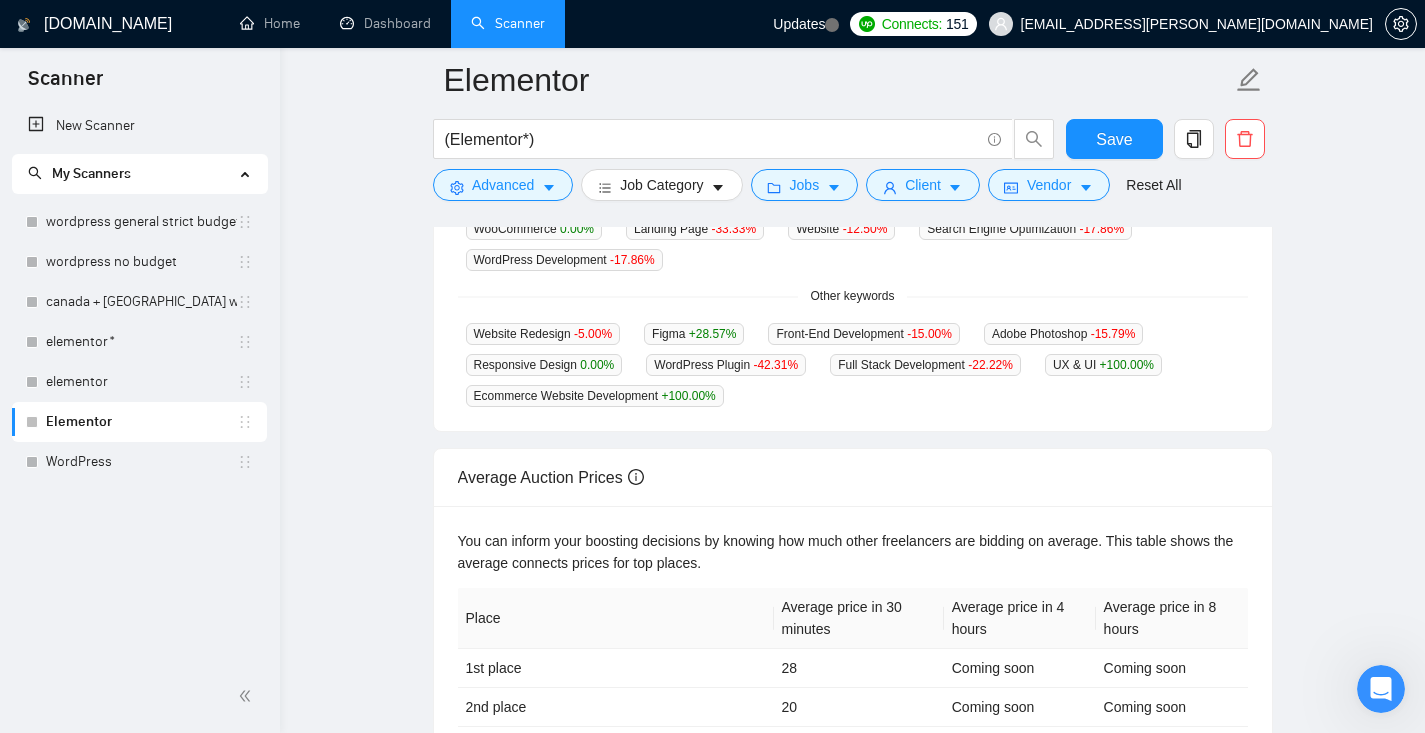 scroll, scrollTop: 0, scrollLeft: 0, axis: both 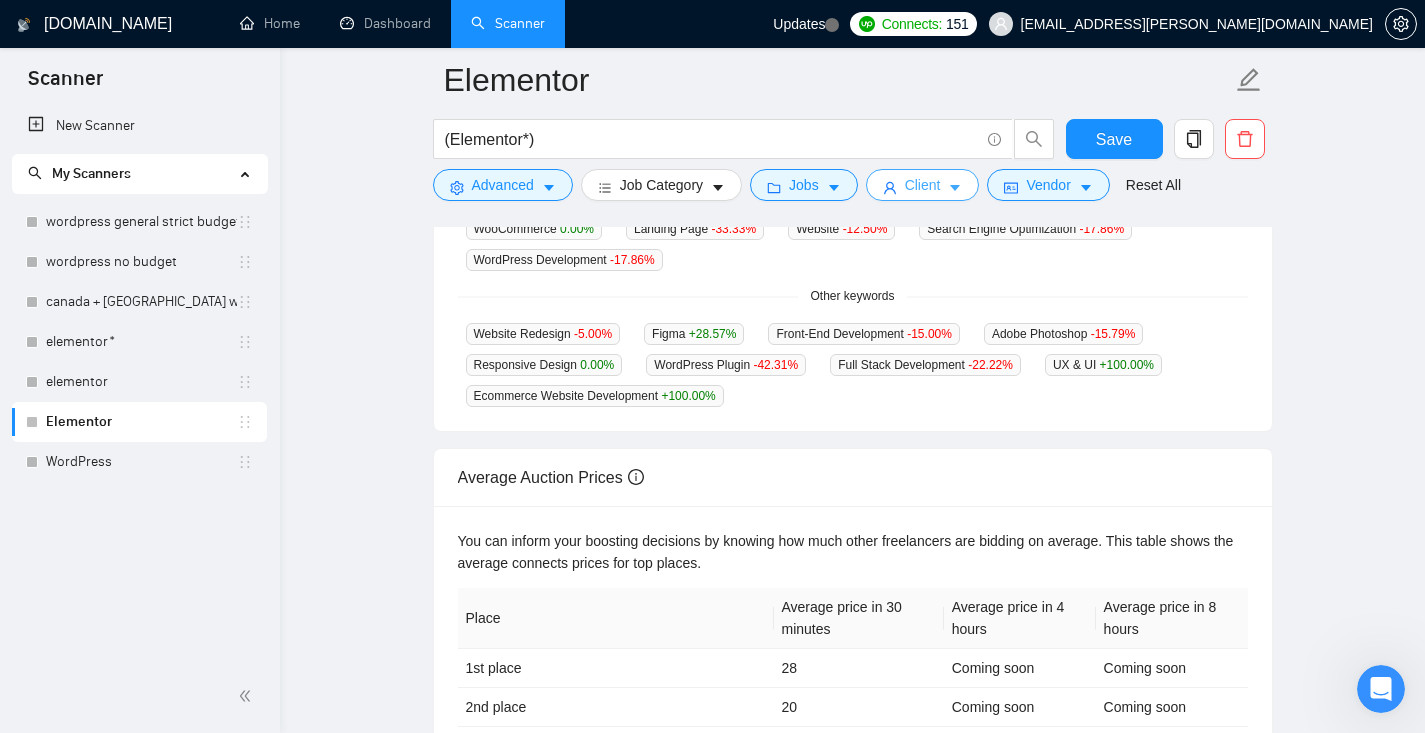 click on "Client" at bounding box center (923, 185) 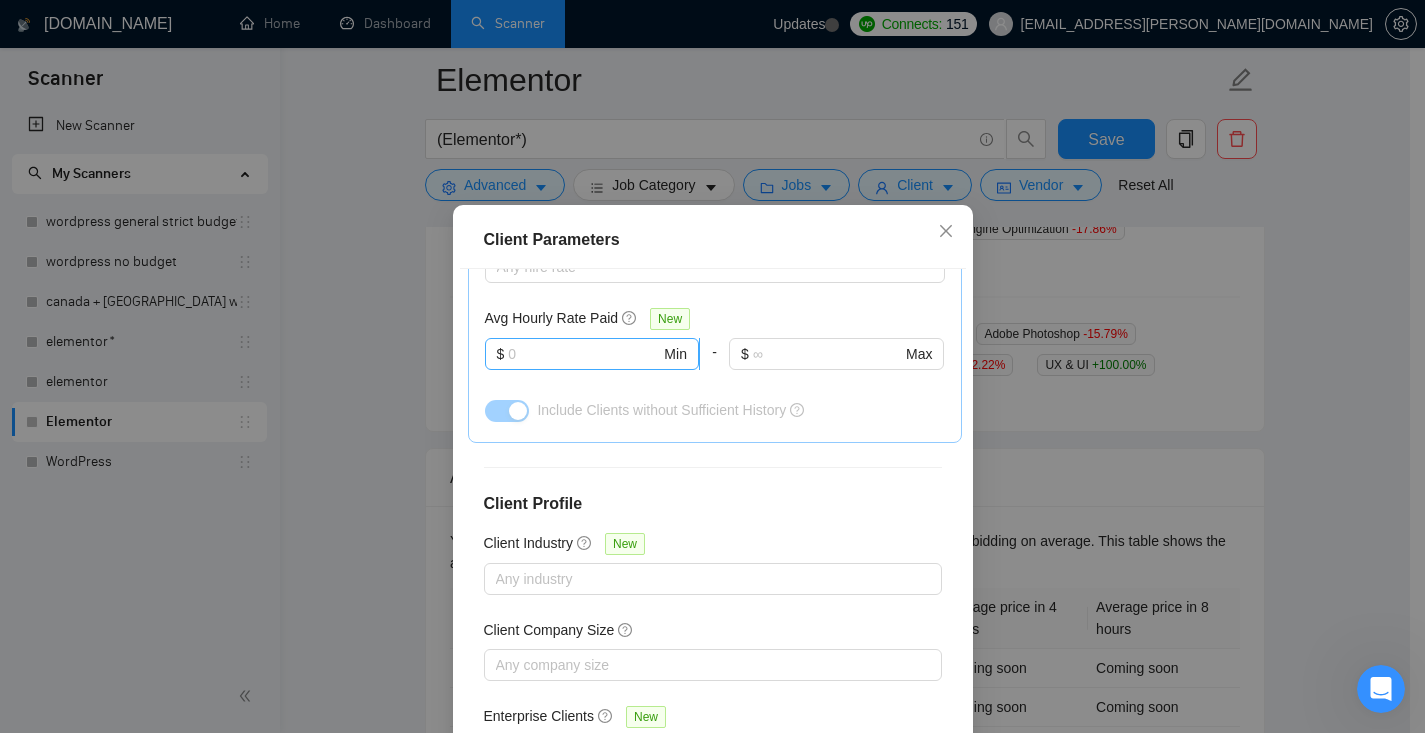 scroll, scrollTop: 735, scrollLeft: 0, axis: vertical 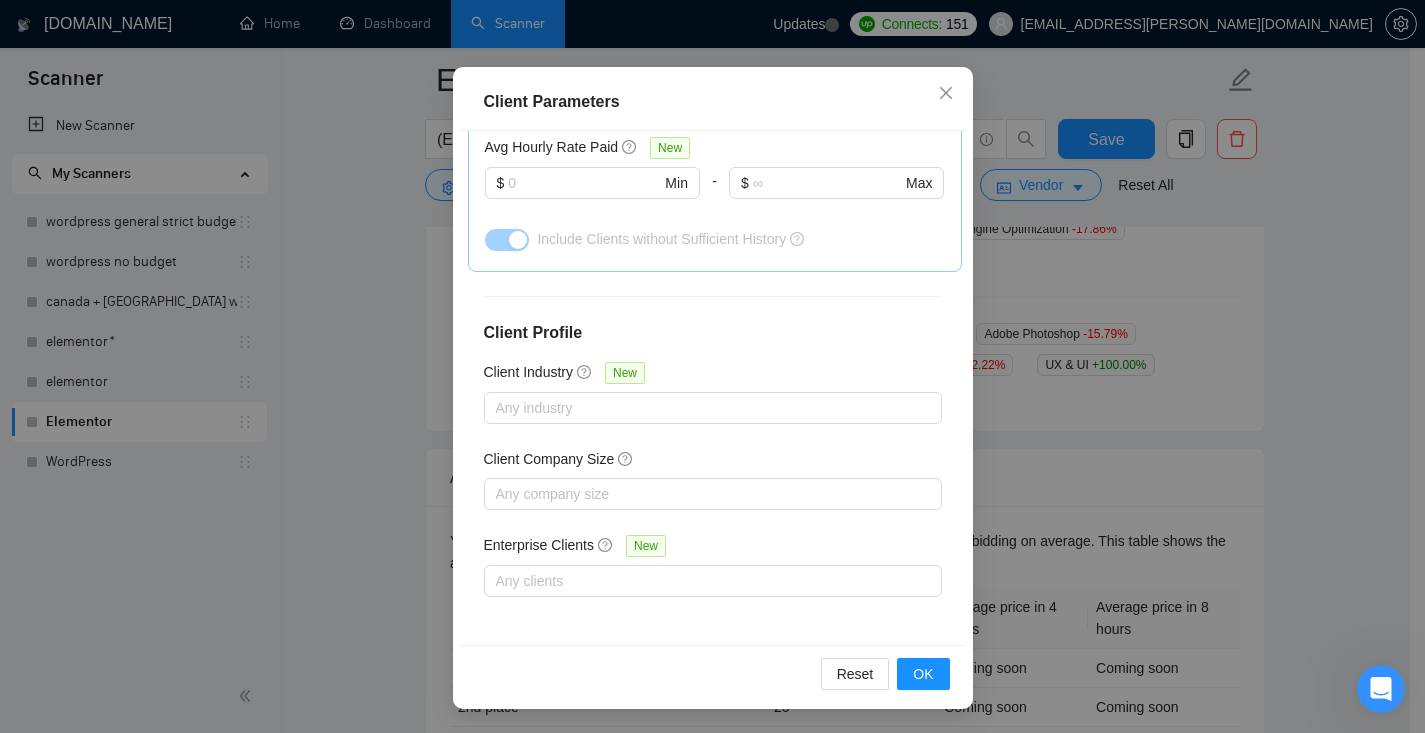 click on "Client Parameters Client Location Include Client Countries Canada United States   Exclude Client Countries   Select Client Rating Client Min Average Feedback Include clients with no feedback Client Payment Details Payment Verified Hire Rate Stats   Client Total Spent $ Min - $ Max Client Hire Rate New   Any hire rate   Avg Hourly Rate Paid New $ Min - $ Max Include Clients without Sufficient History Client Profile Client Industry New   Any industry Client Company Size   Any company size Enterprise Clients New   Any clients Reset OK" at bounding box center [712, 366] 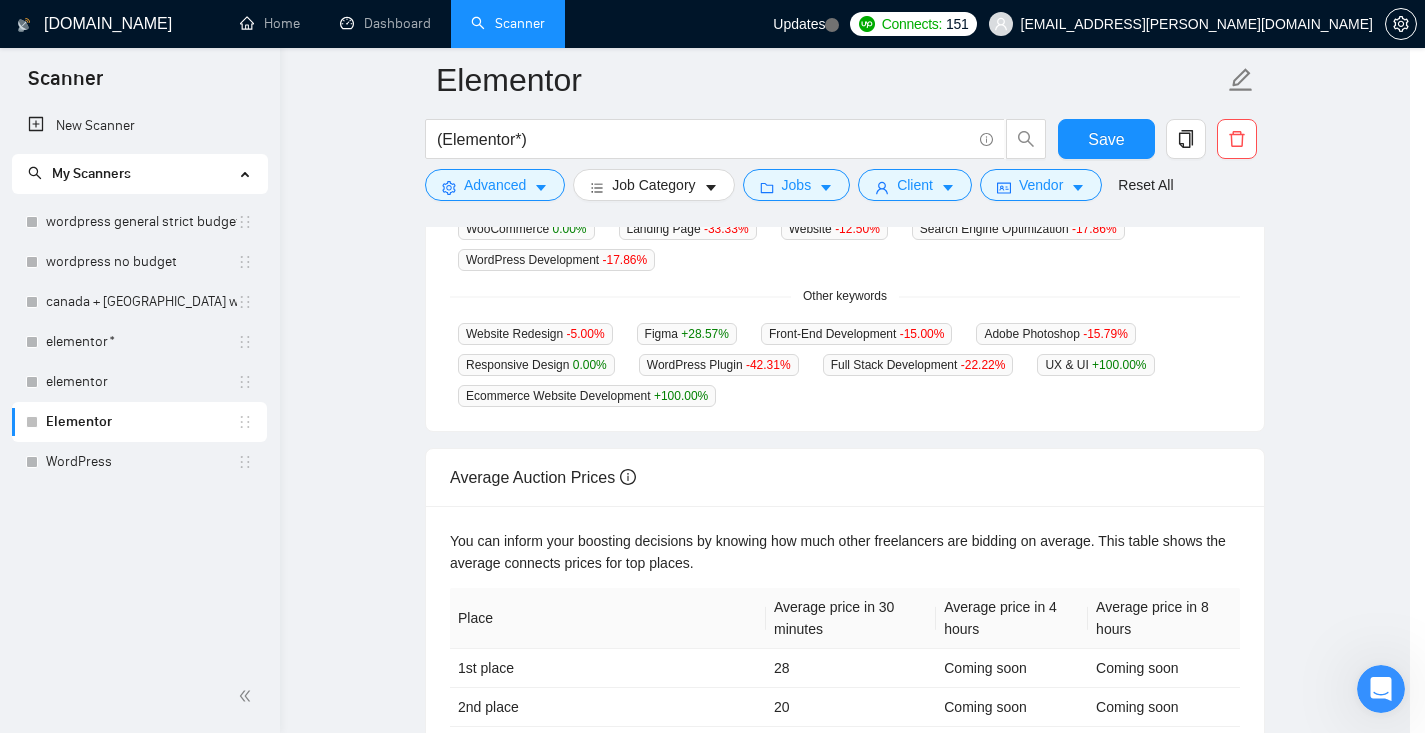 scroll, scrollTop: 0, scrollLeft: 0, axis: both 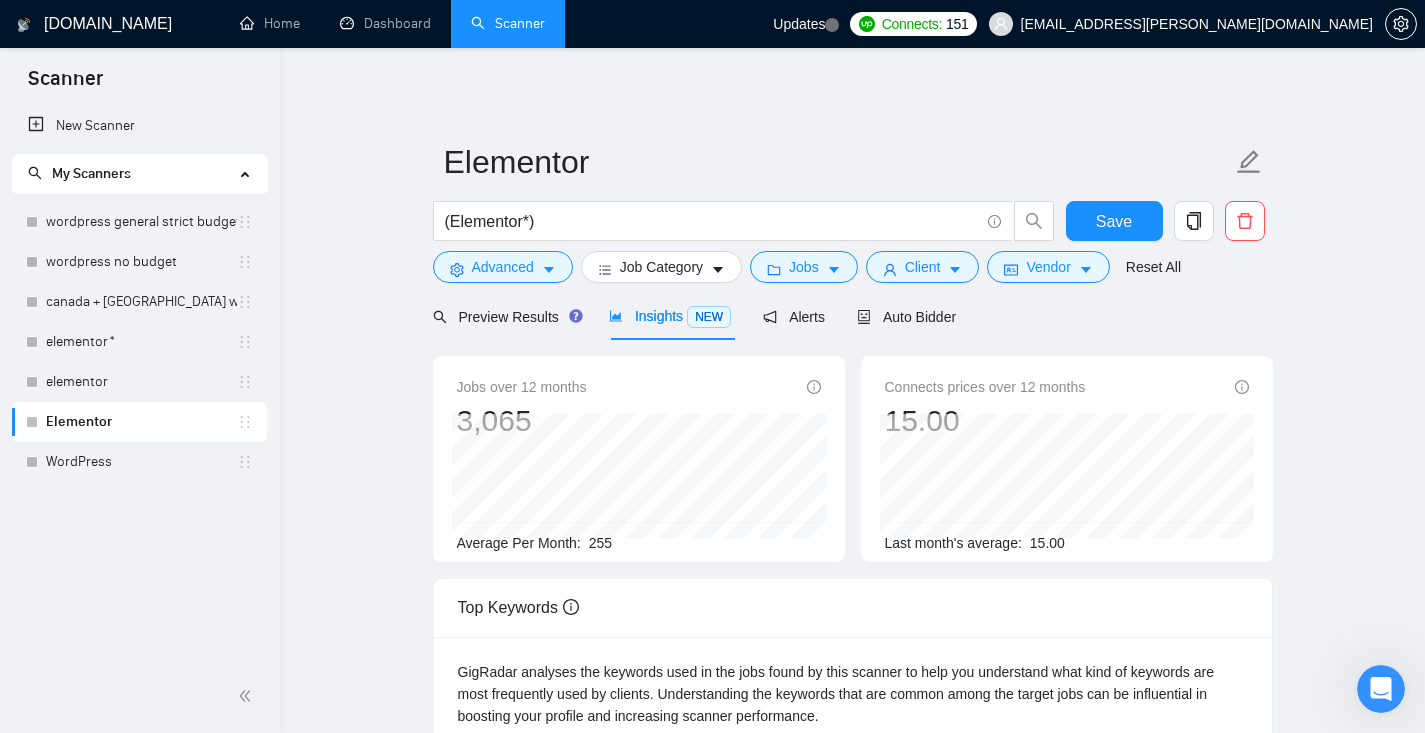click on "Elementor" at bounding box center (141, 422) 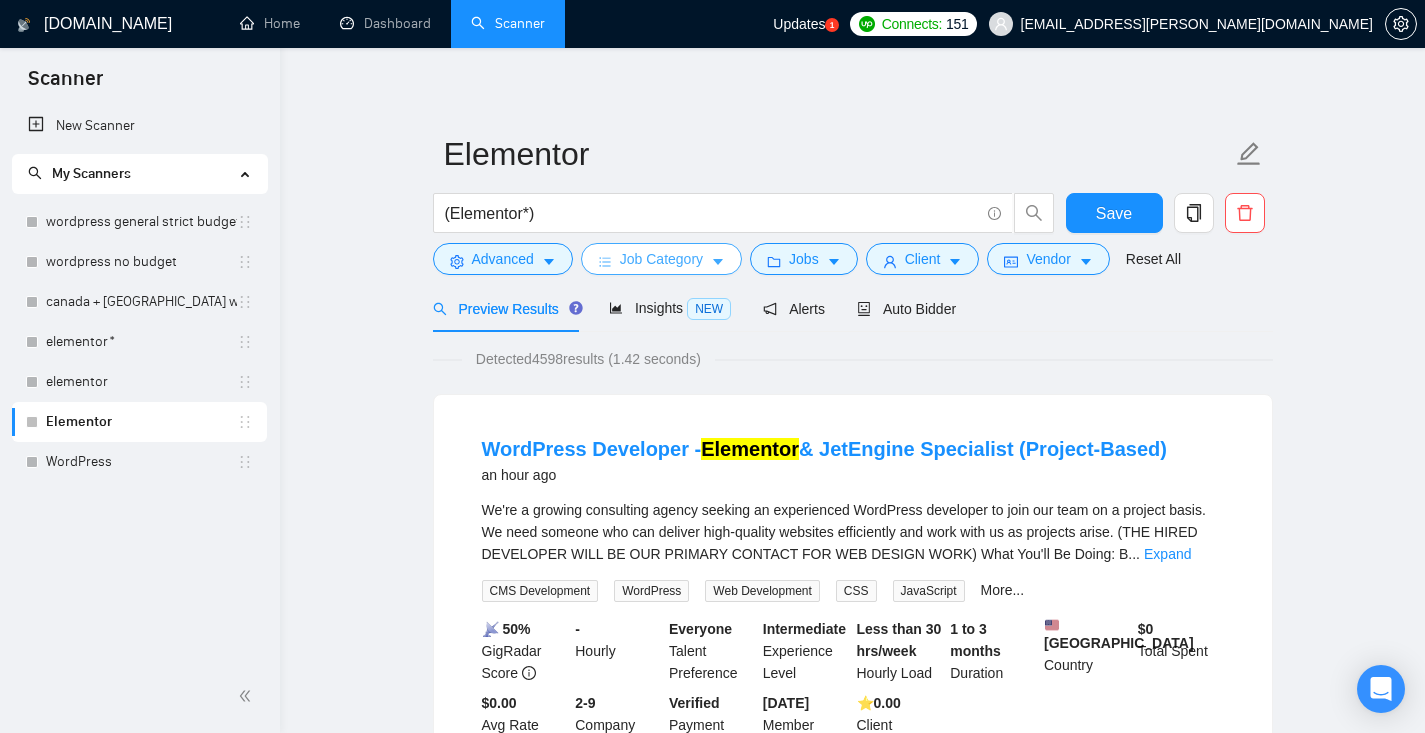 scroll, scrollTop: 12, scrollLeft: 0, axis: vertical 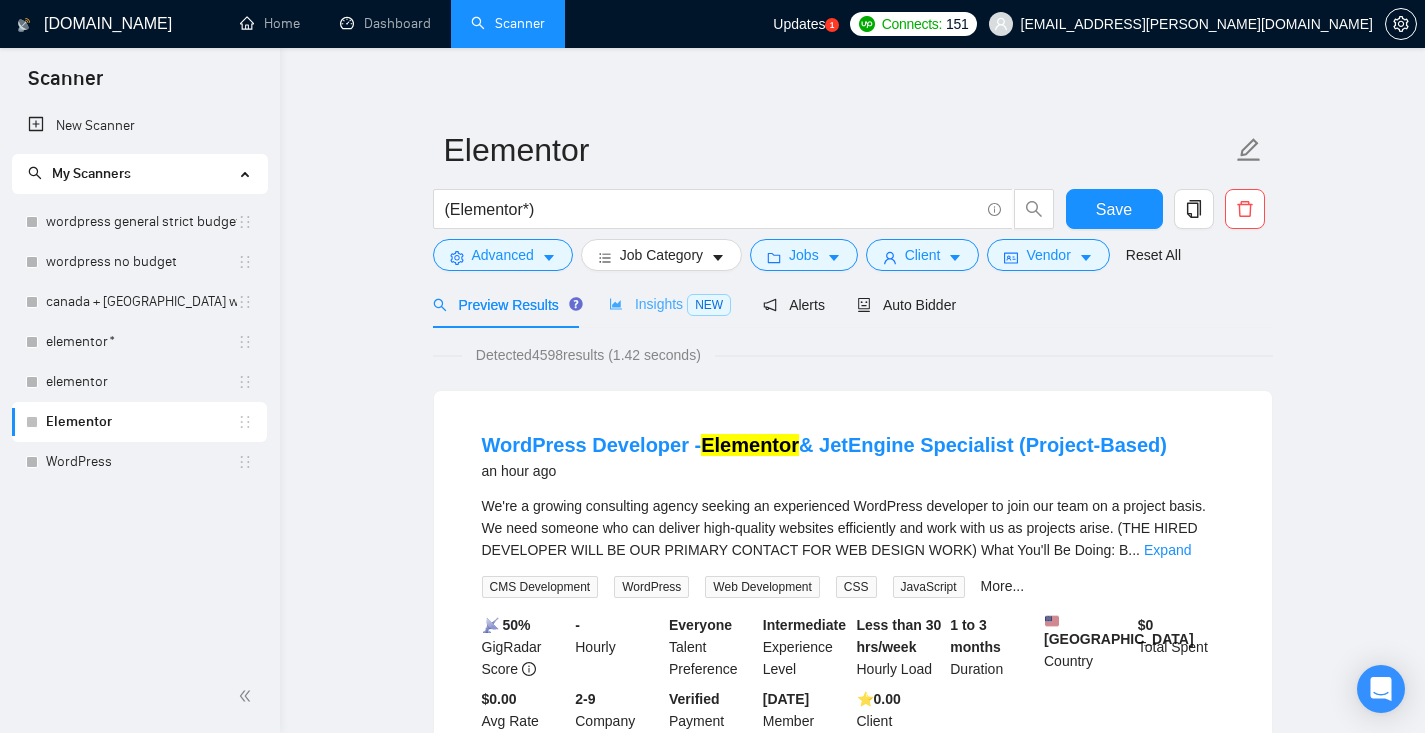 click on "Insights NEW" at bounding box center [670, 304] 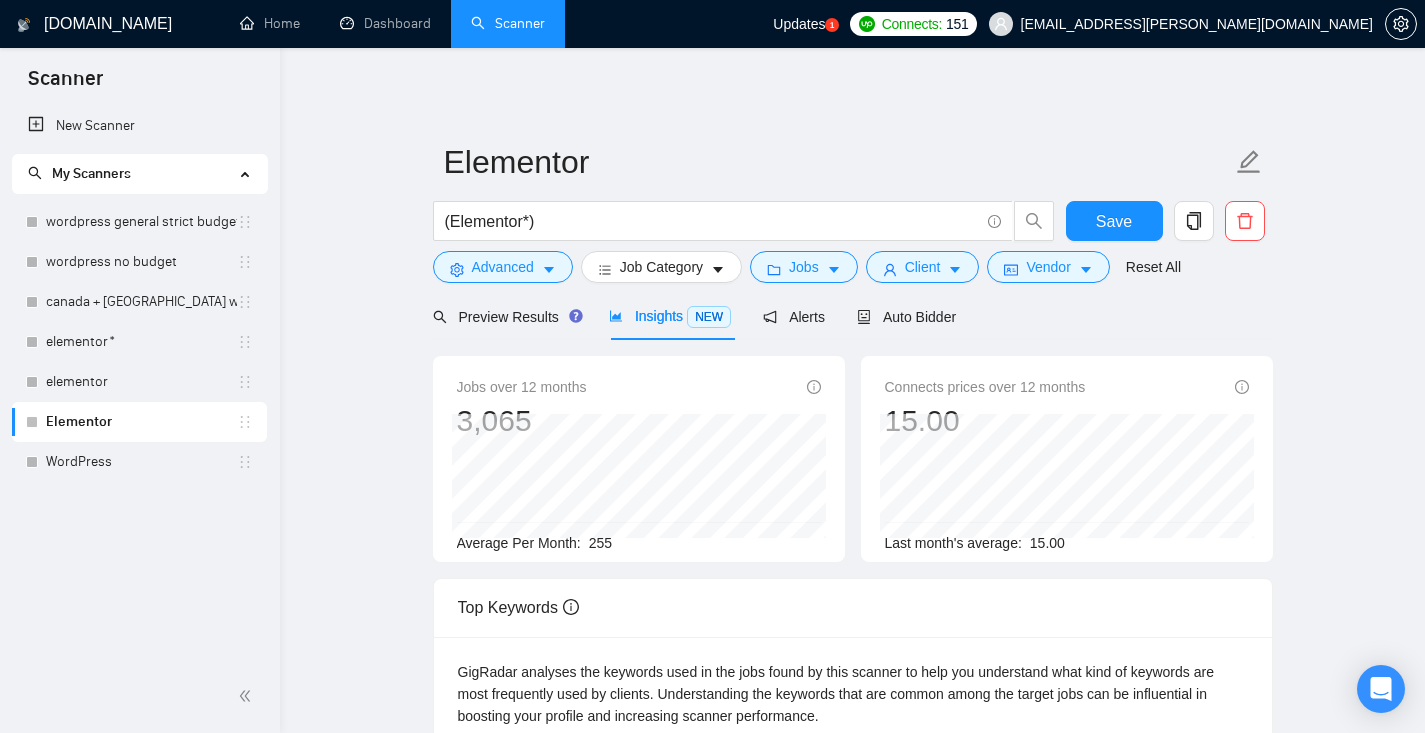 scroll, scrollTop: 4, scrollLeft: 0, axis: vertical 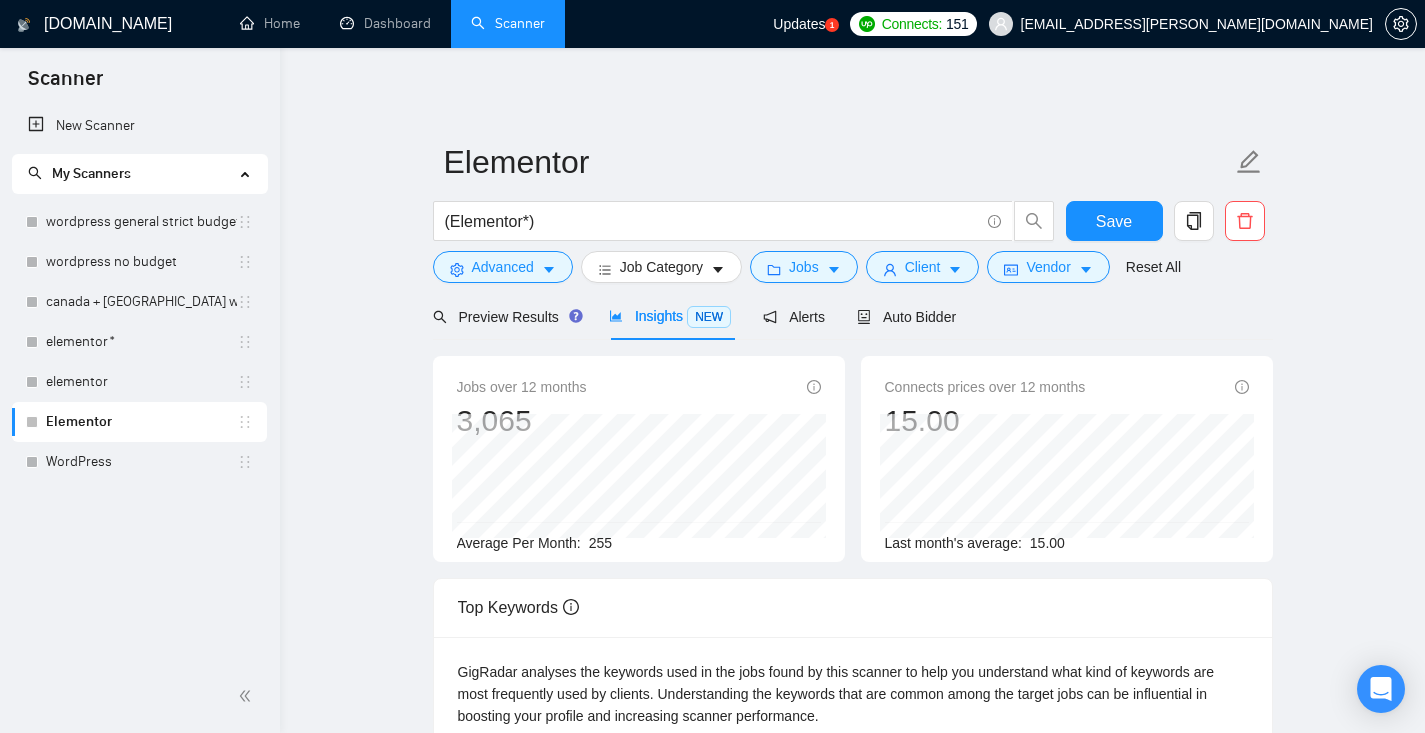 click on "Elementor" at bounding box center (141, 422) 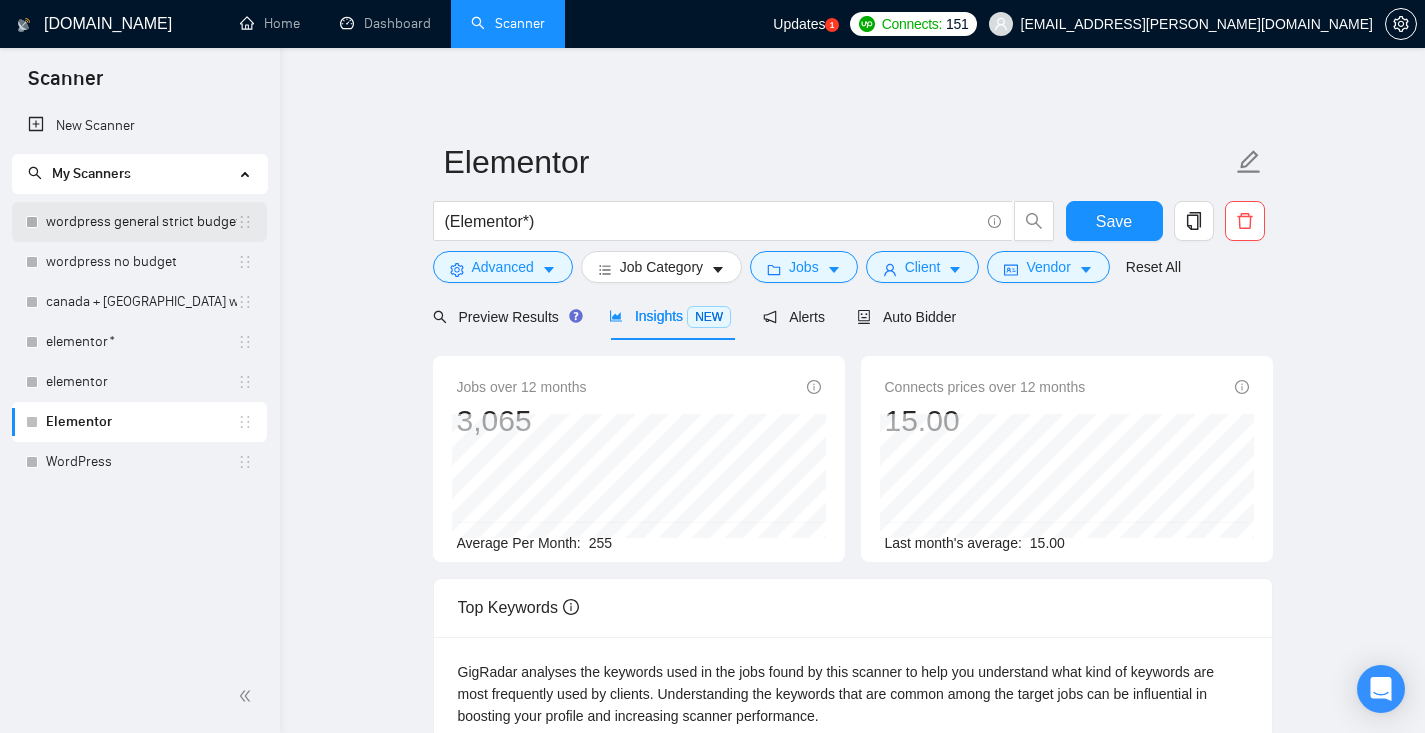 click on "wordpress general strict budget" at bounding box center [141, 222] 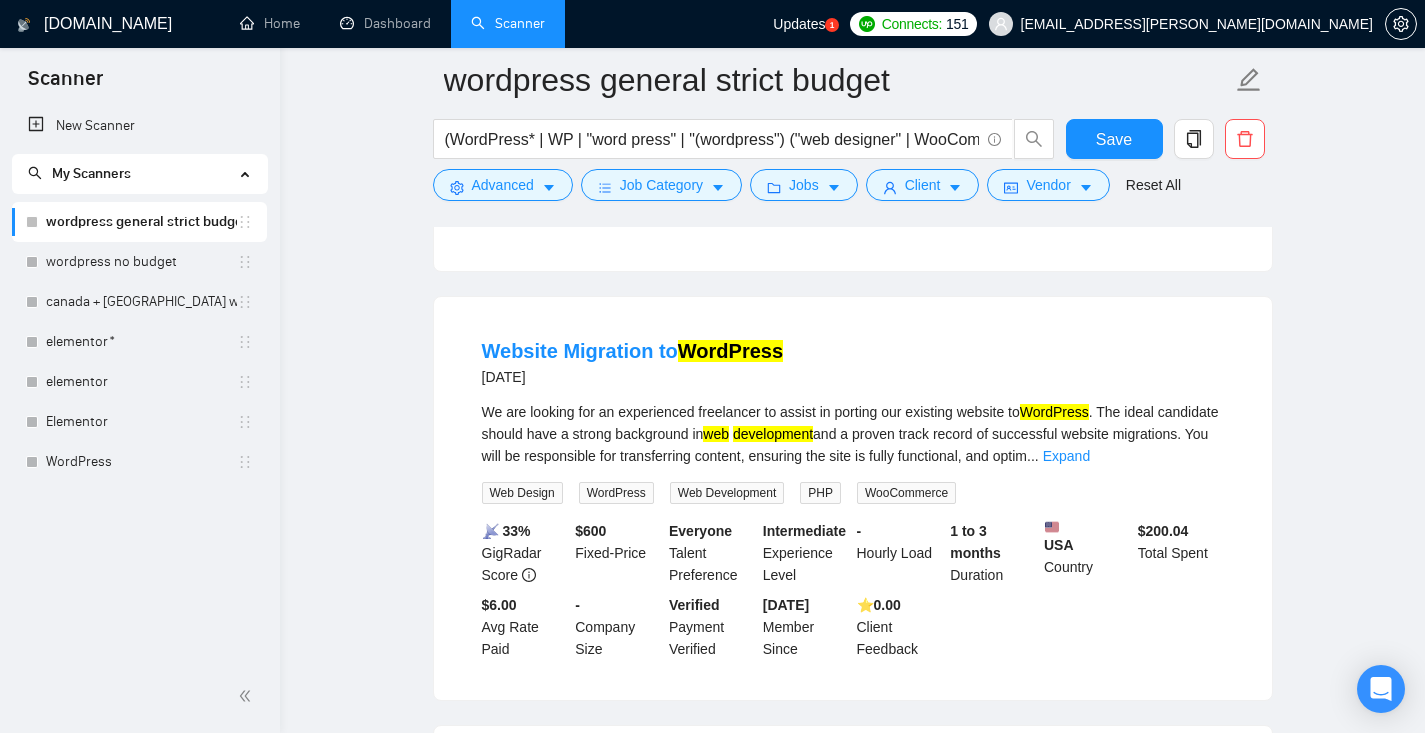 scroll, scrollTop: 590, scrollLeft: 0, axis: vertical 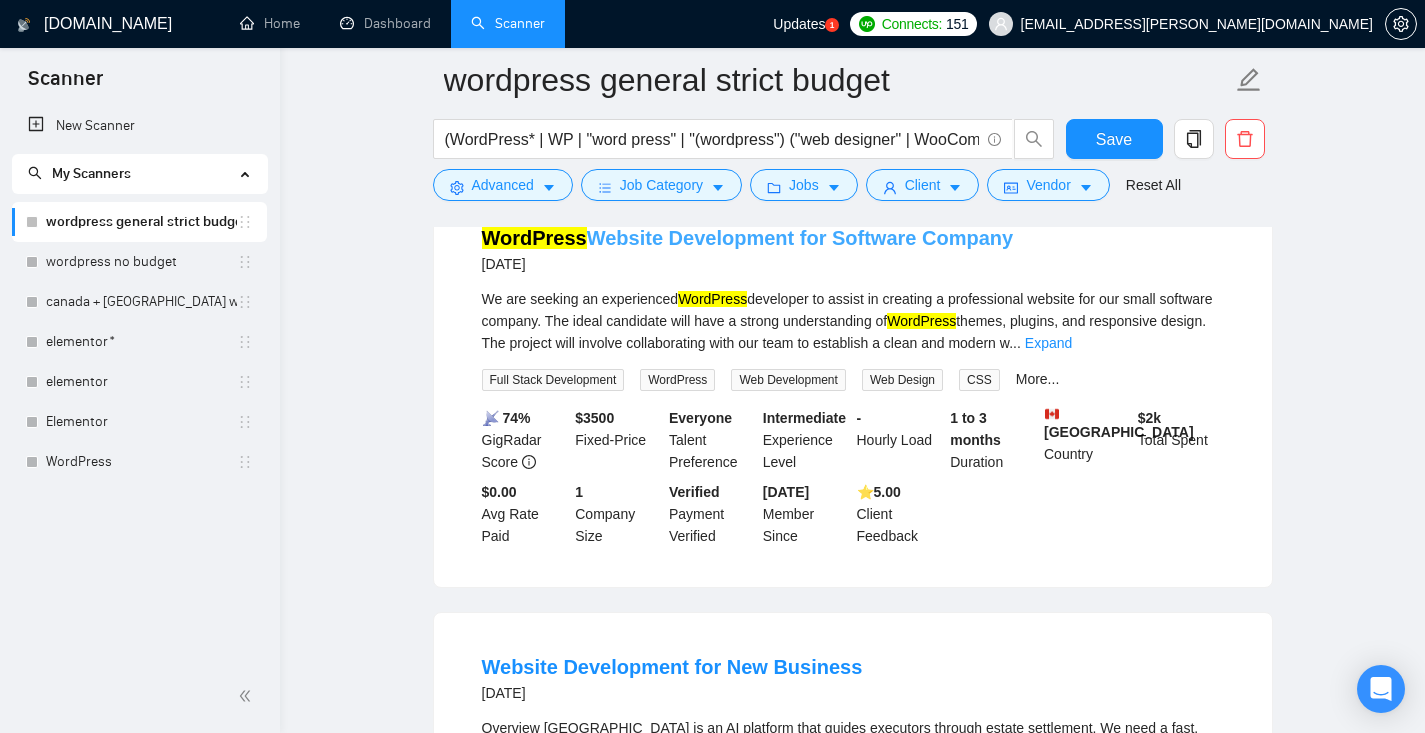 click on "WordPress  Website Development for Software Company" at bounding box center [748, 238] 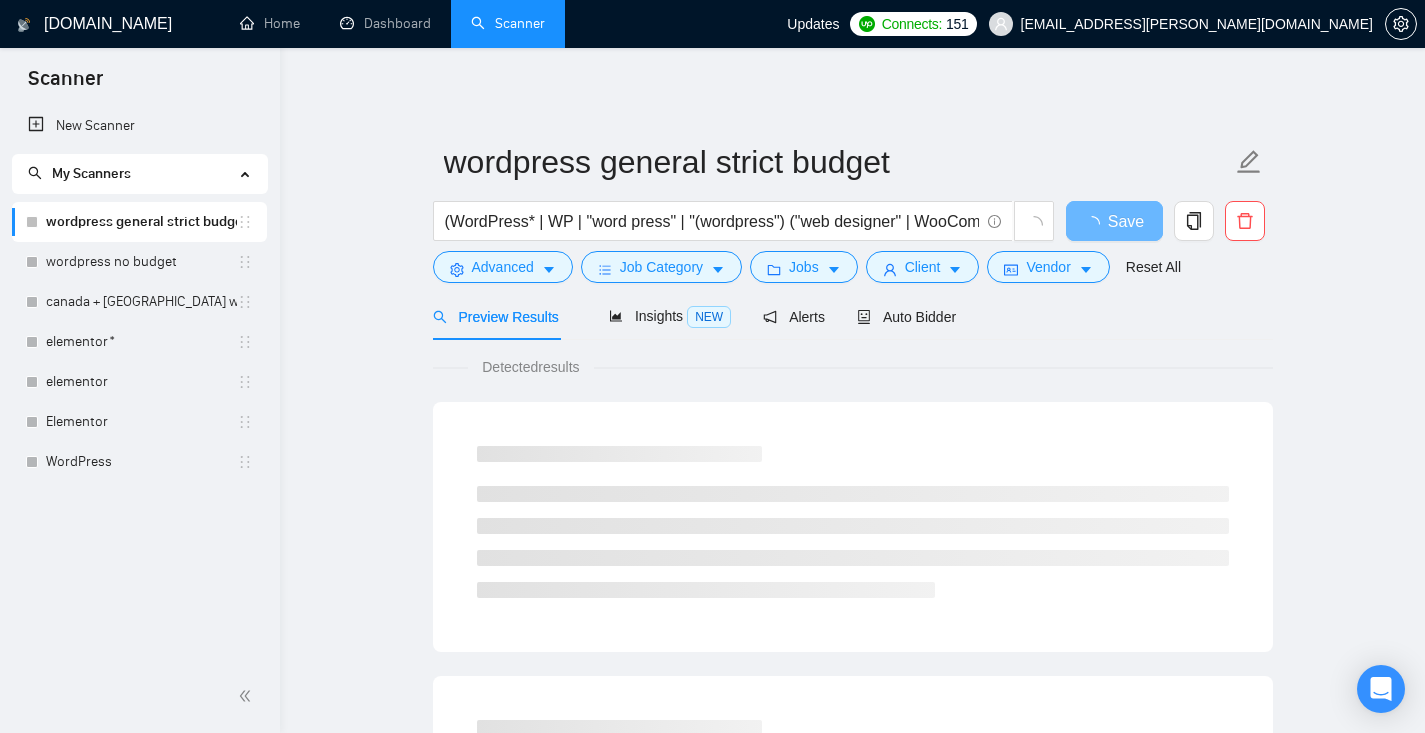 scroll, scrollTop: 0, scrollLeft: 0, axis: both 